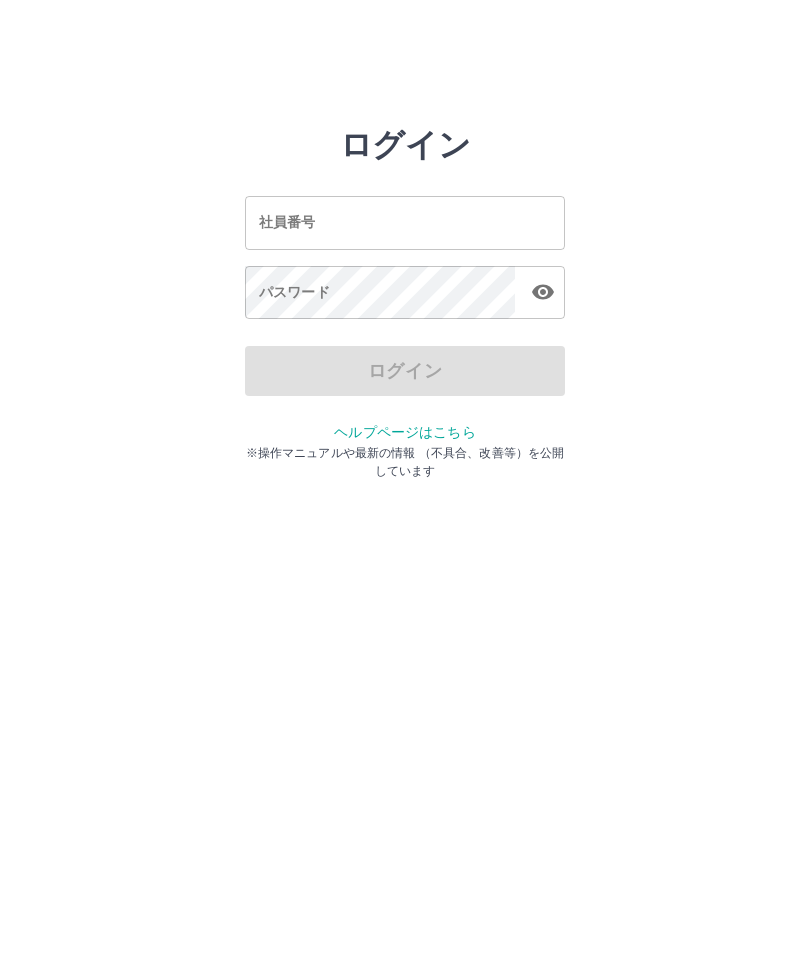 scroll, scrollTop: 0, scrollLeft: 0, axis: both 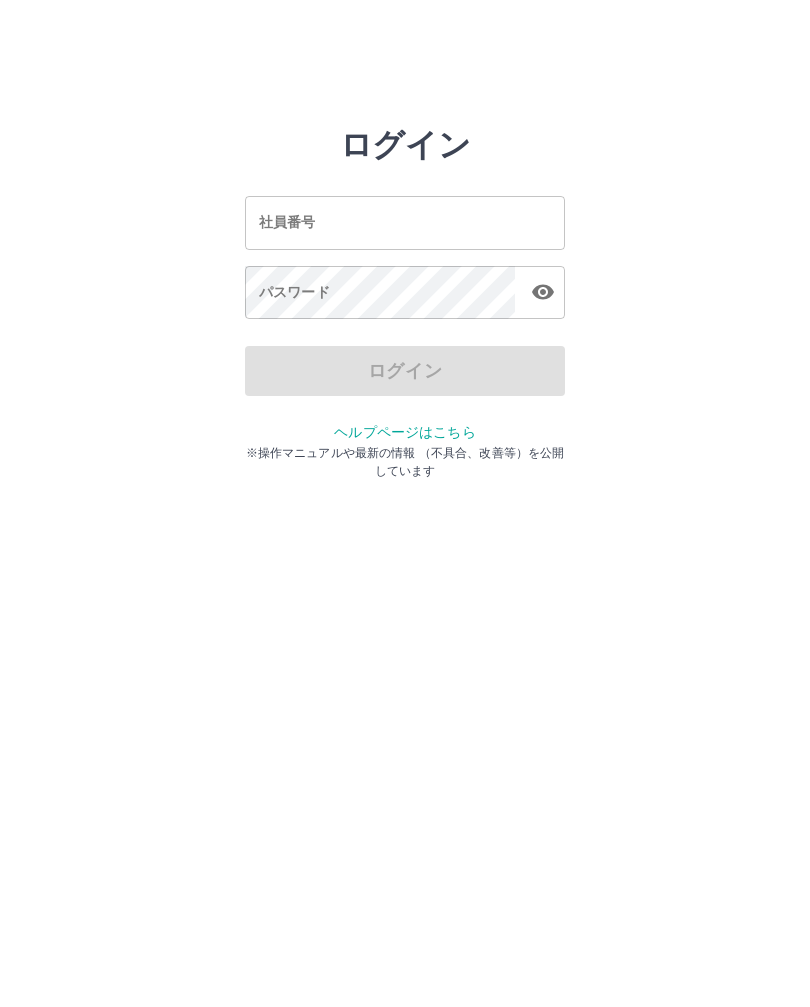 click on "社員番号" at bounding box center (405, 222) 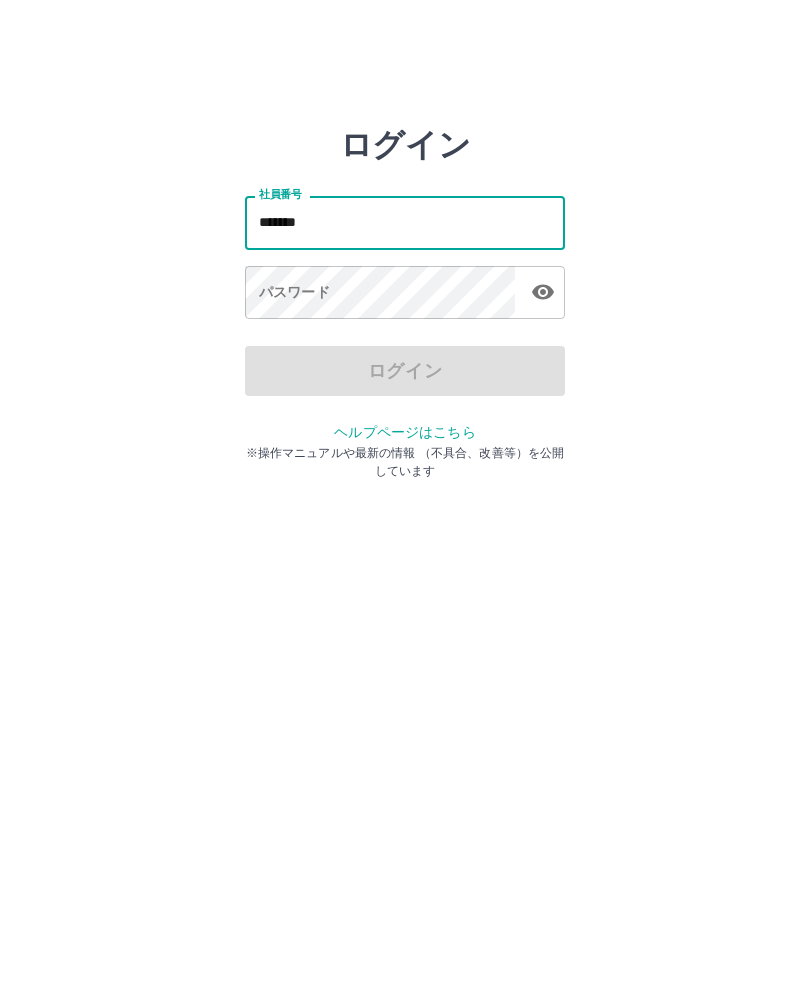 type on "*******" 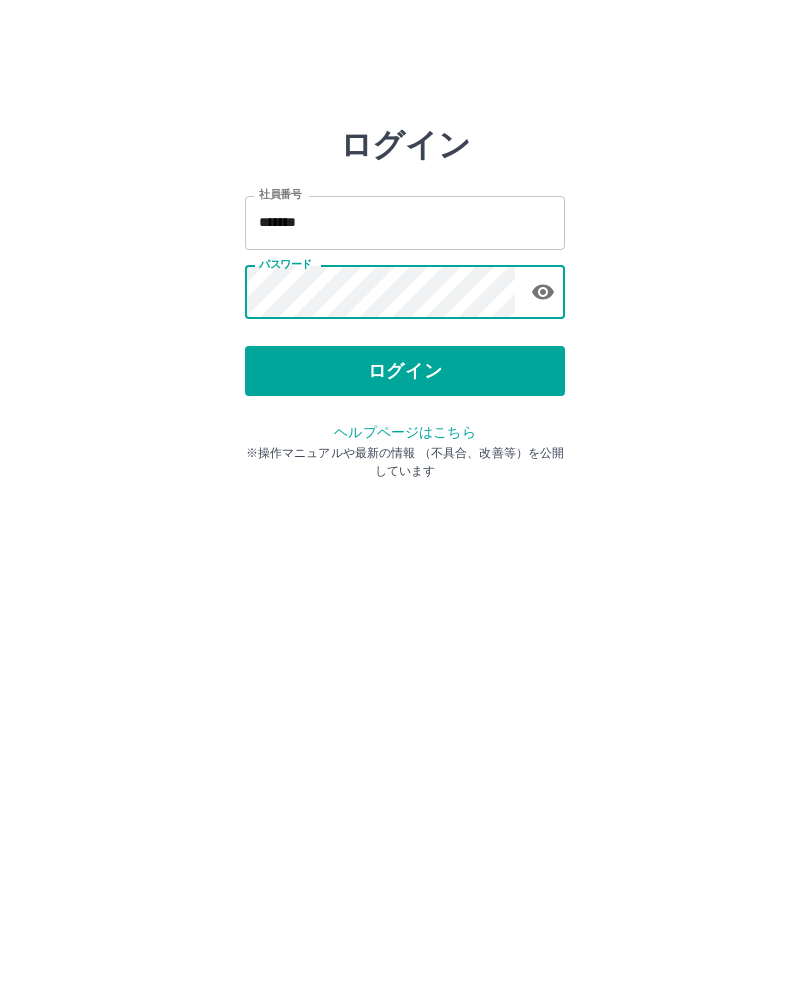 click on "ログイン" at bounding box center [405, 371] 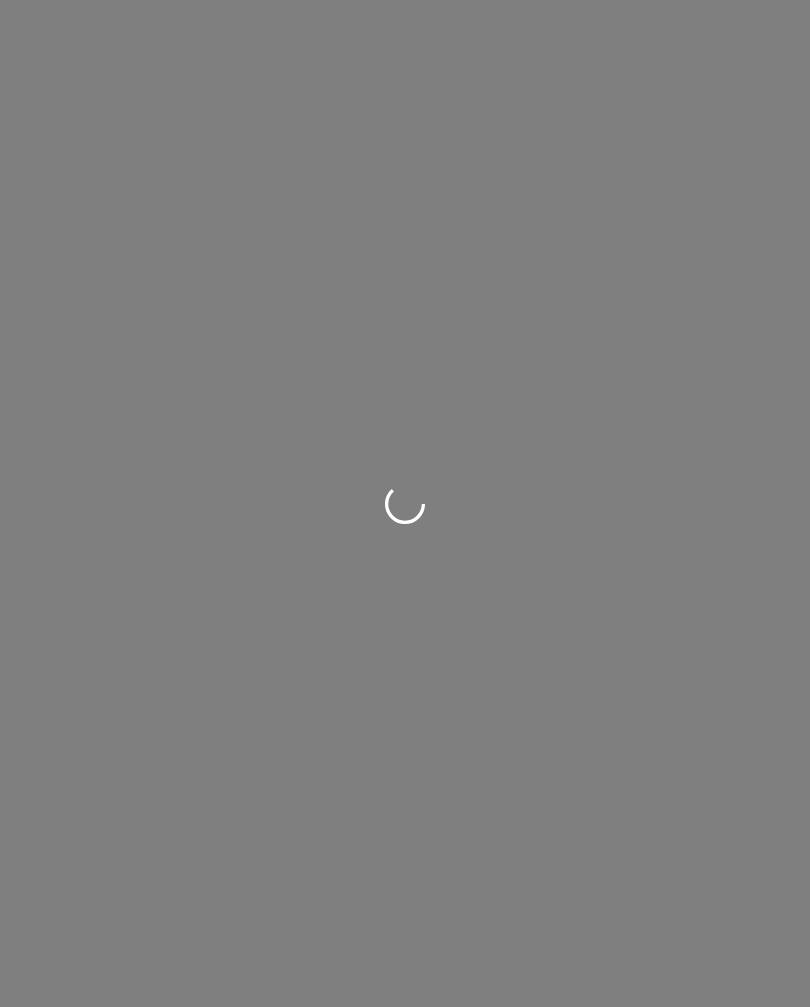 scroll, scrollTop: 0, scrollLeft: 0, axis: both 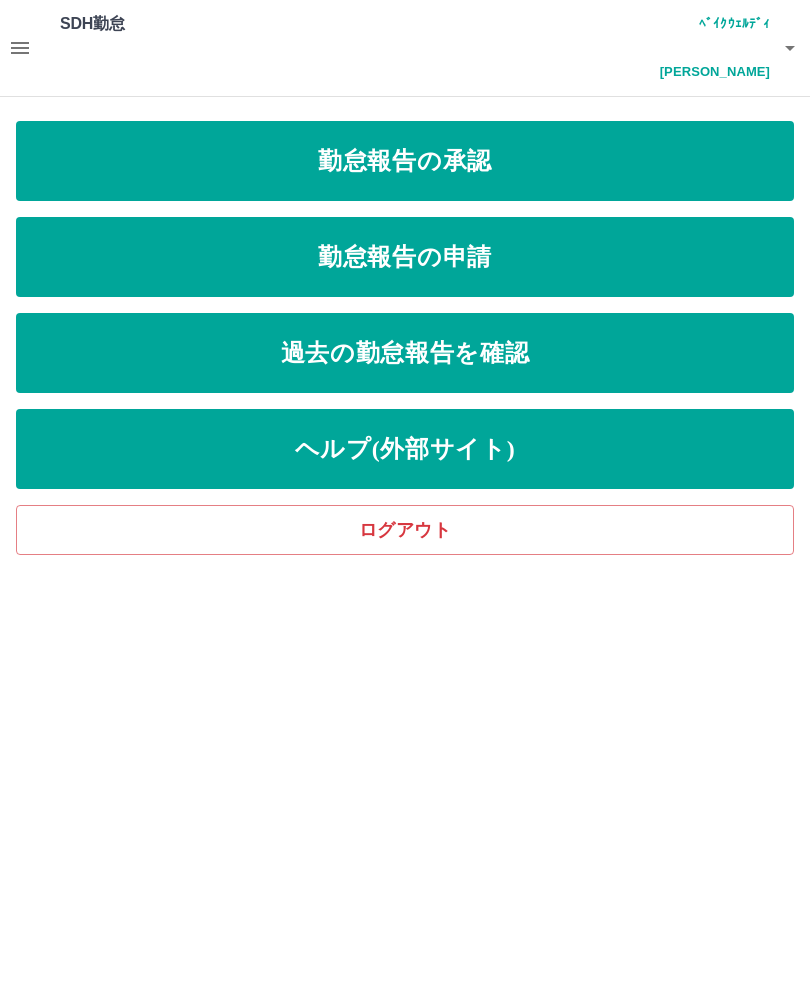 click on "勤怠報告の承認" at bounding box center (405, 161) 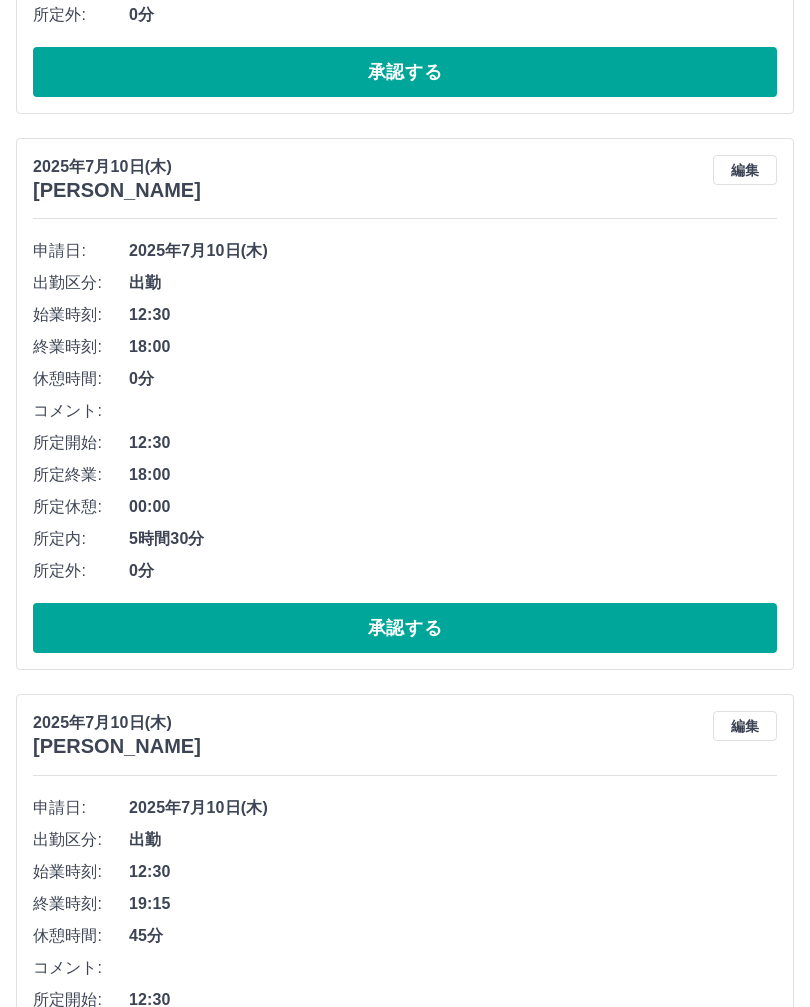 scroll, scrollTop: 0, scrollLeft: 0, axis: both 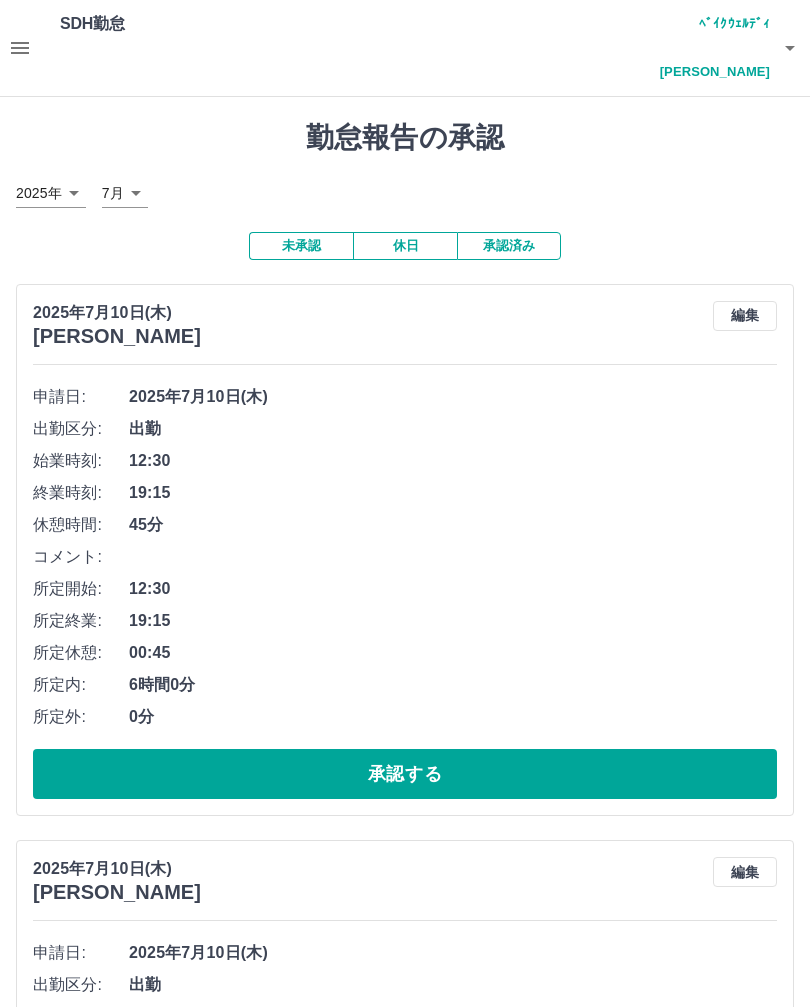 click on "承認済み" at bounding box center [509, 246] 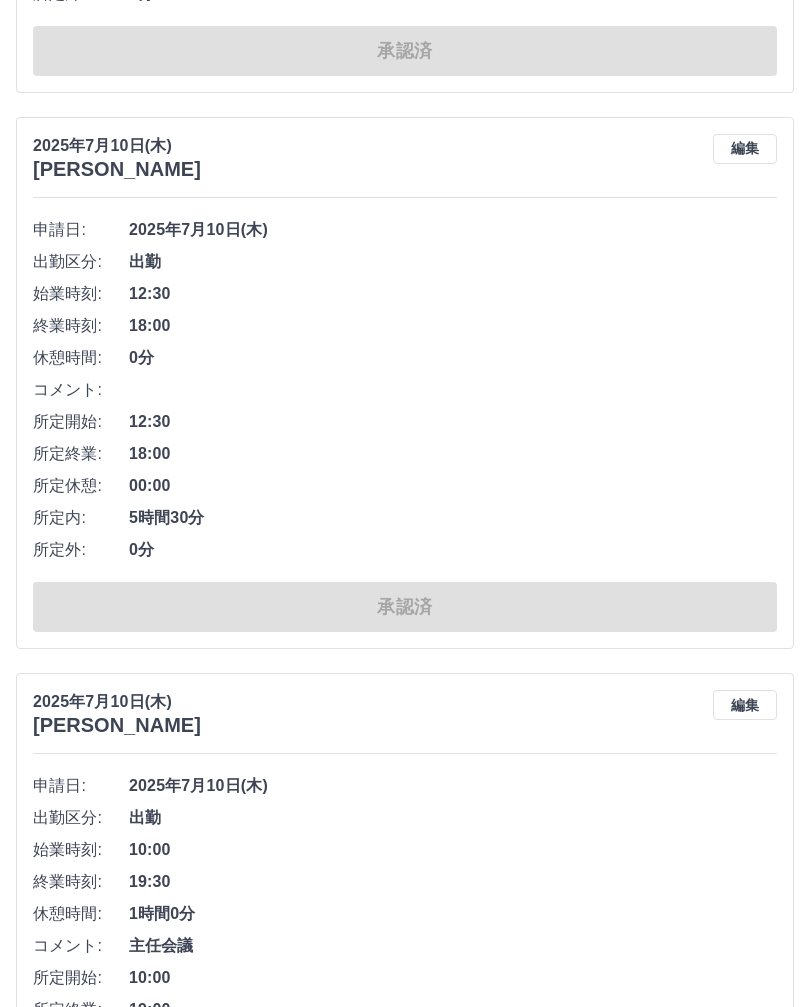 scroll, scrollTop: 1591, scrollLeft: 0, axis: vertical 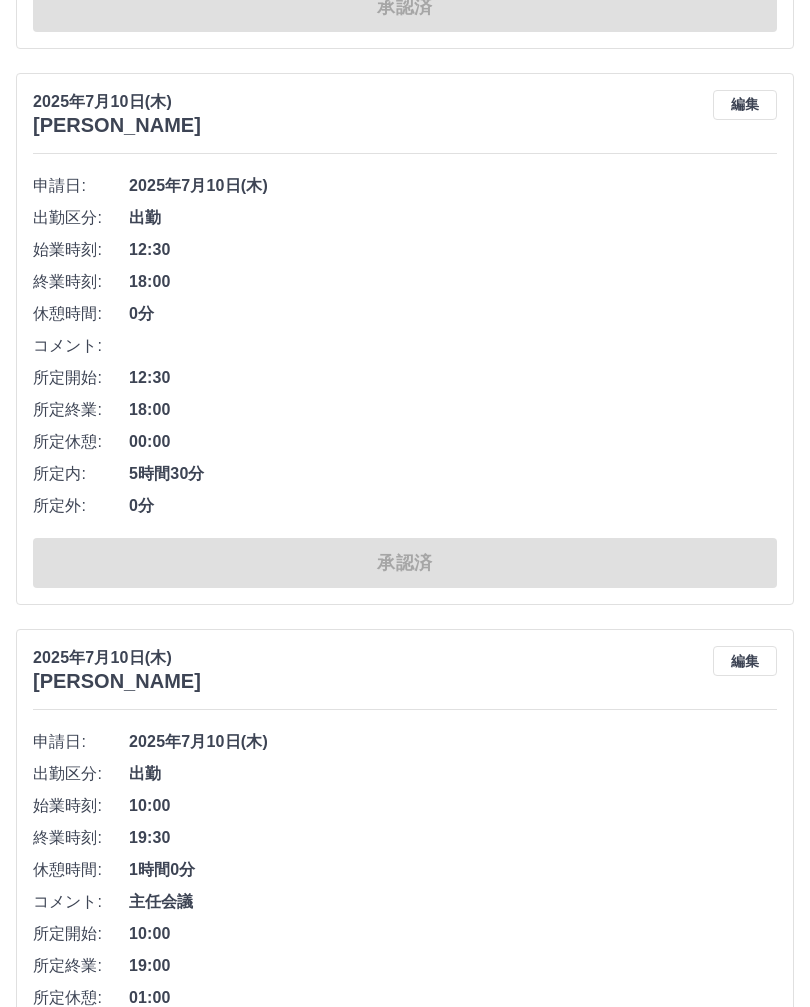 click on "2025年7月10日(木) 渡邉　智美 編集 申請日: 2025年7月10日(木) 出勤区分: 出勤 始業時刻: 10:00 終業時刻: 19:30 休憩時間: 1時間0分 コメント: 主任会議 所定開始: 10:00 所定終業: 19:00 所定休憩: 01:00 所定内: 8時間0分 所定外: 30分 承認済" at bounding box center (405, 896) 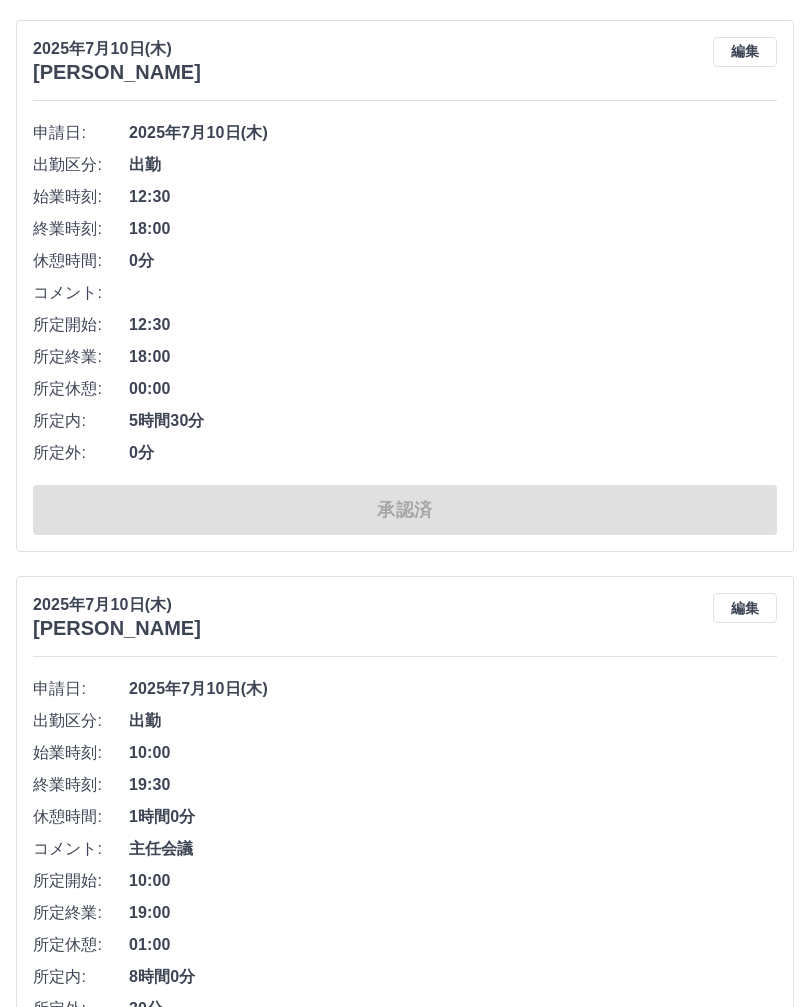scroll, scrollTop: 1643, scrollLeft: 0, axis: vertical 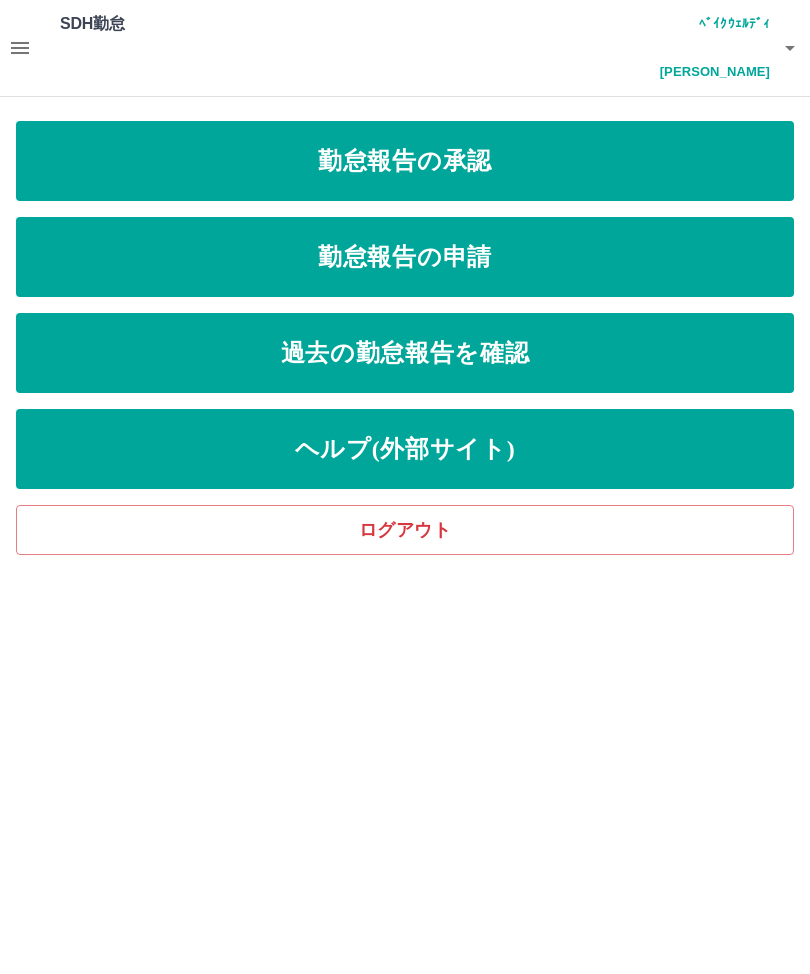 click on "勤怠報告の承認" at bounding box center [405, 161] 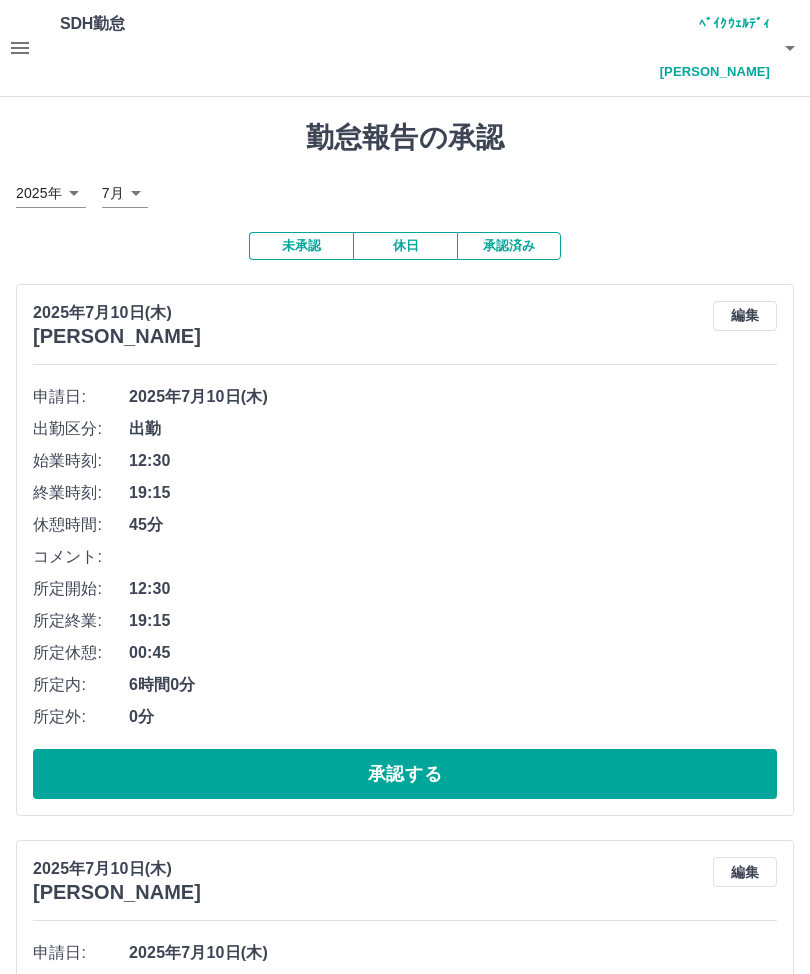 click on "承認する" at bounding box center (405, 774) 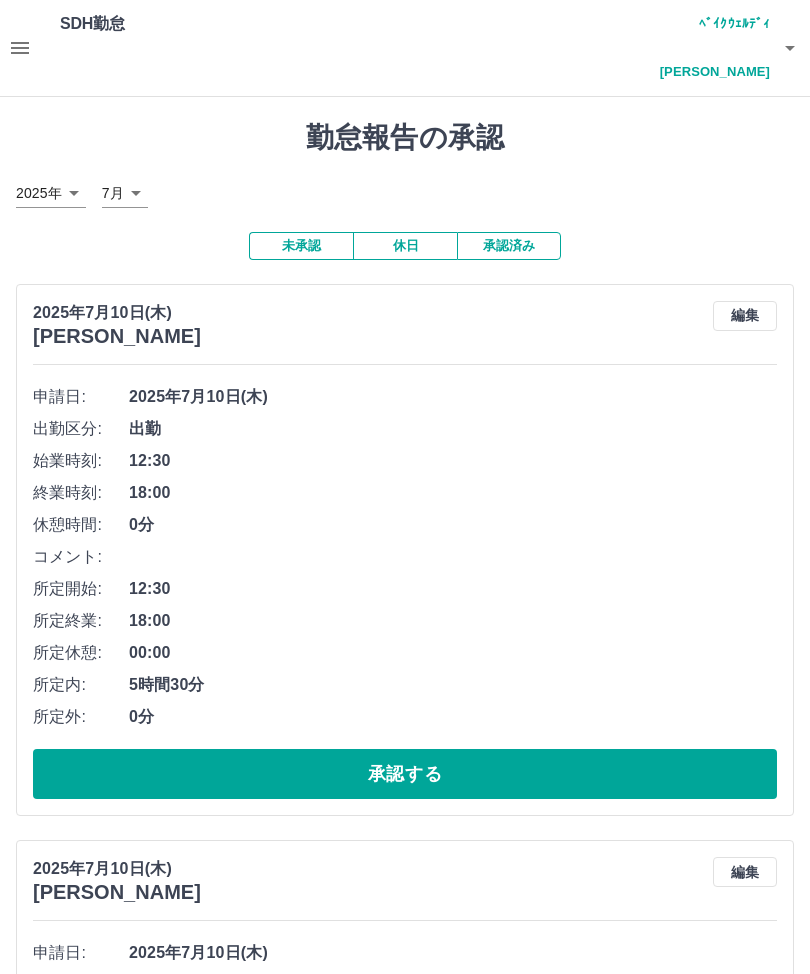 click on "承認する" at bounding box center [405, 774] 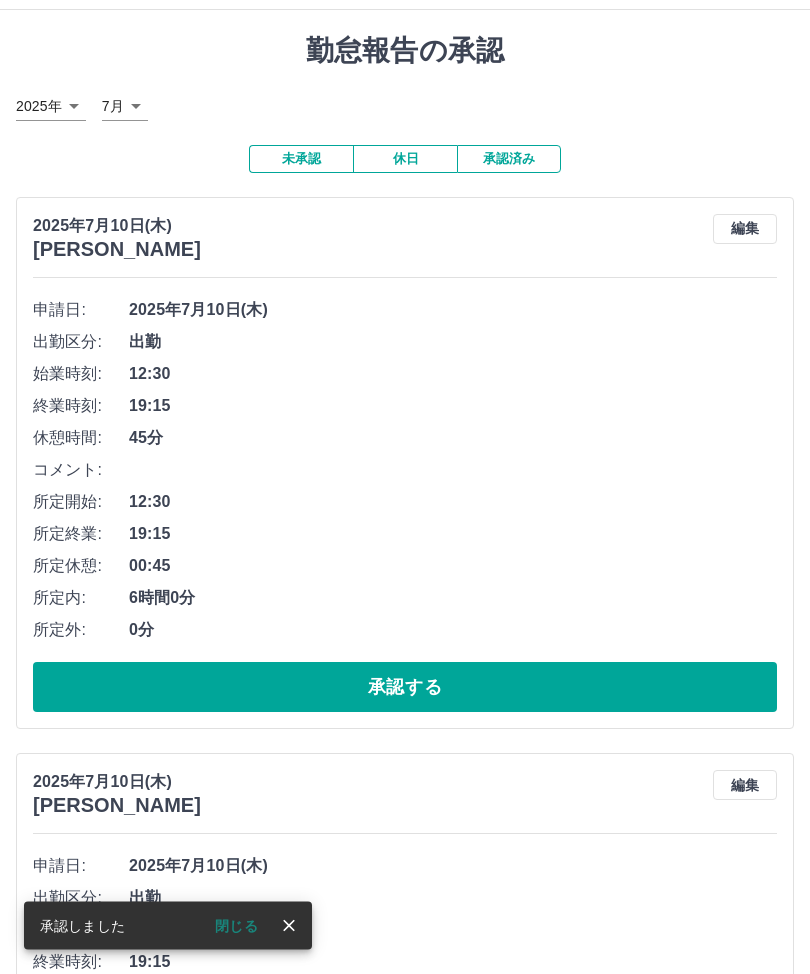scroll, scrollTop: 87, scrollLeft: 0, axis: vertical 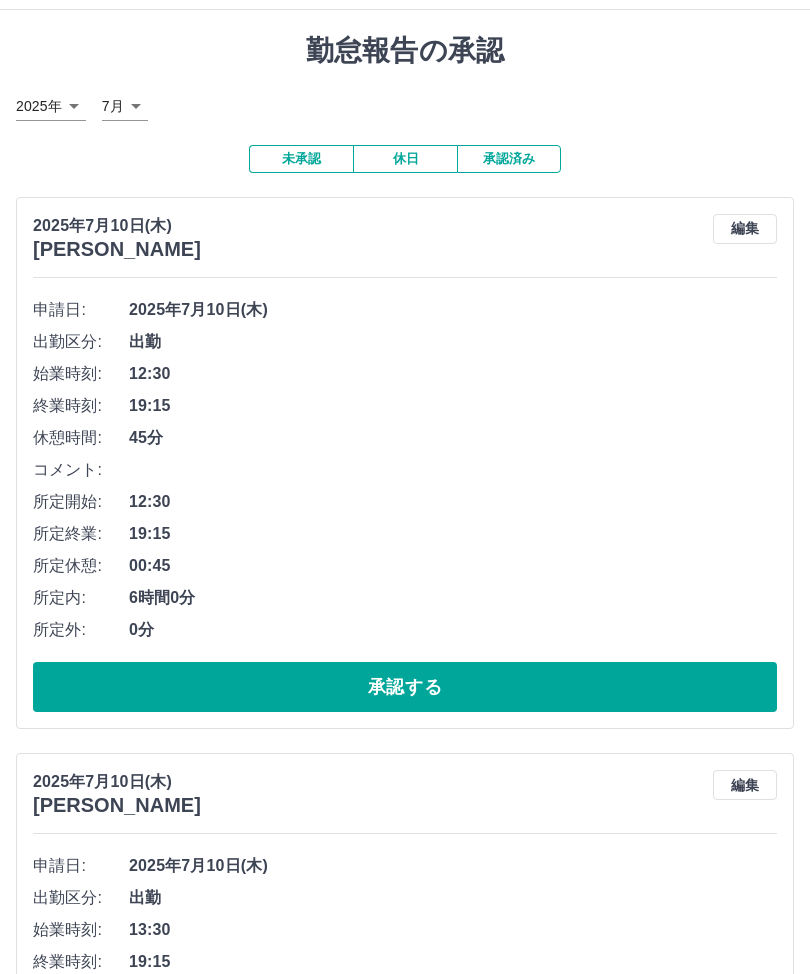 click on "承認する" at bounding box center [405, 687] 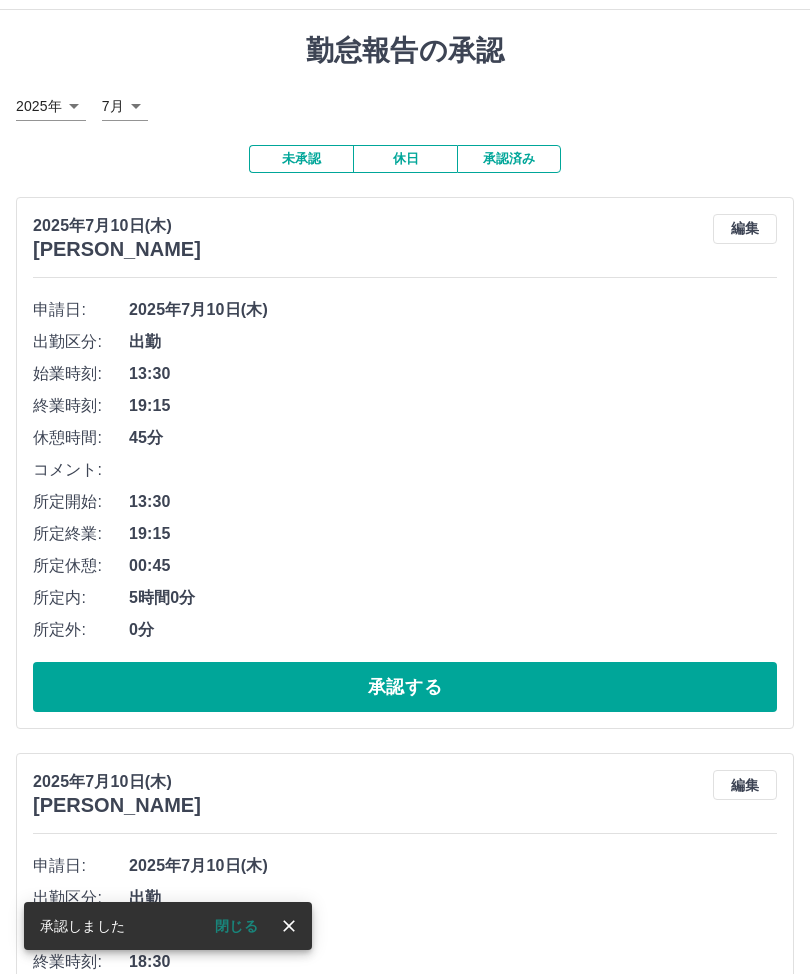 click on "承認済み" at bounding box center [509, 159] 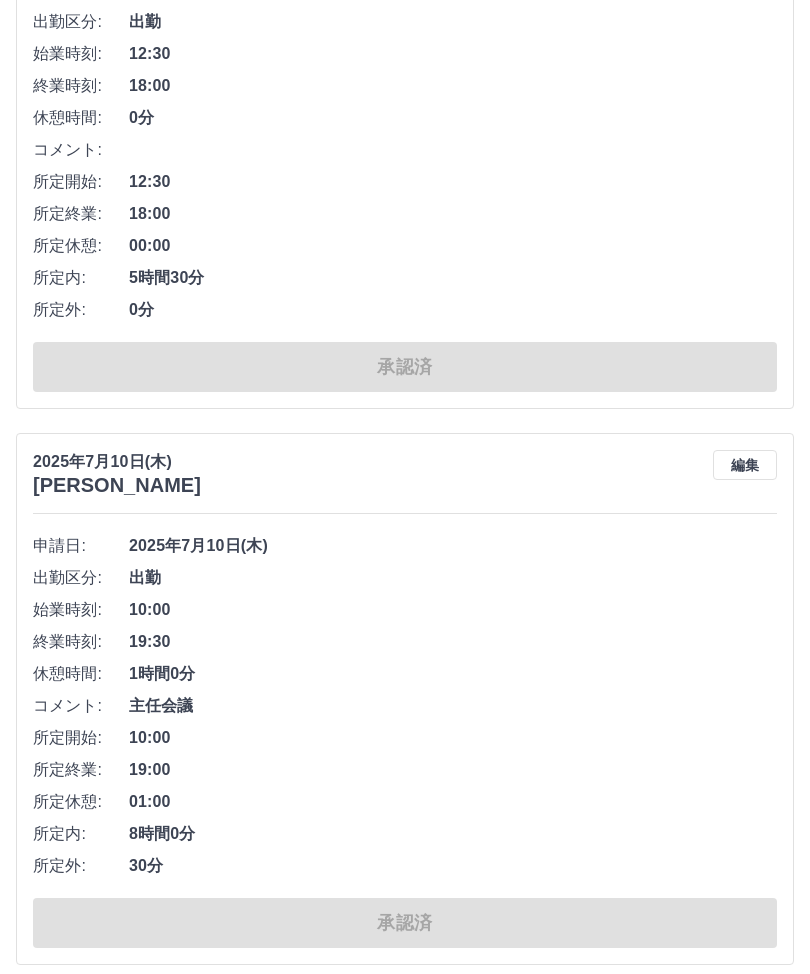scroll, scrollTop: 3495, scrollLeft: 0, axis: vertical 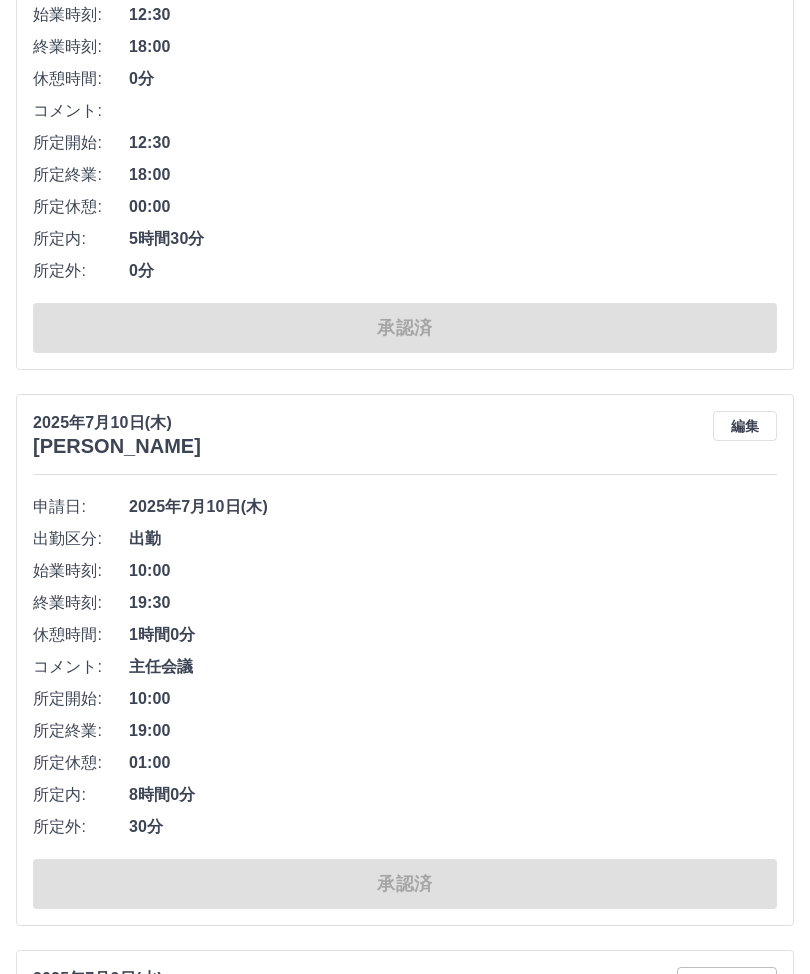 click on "出勤" at bounding box center (453, 540) 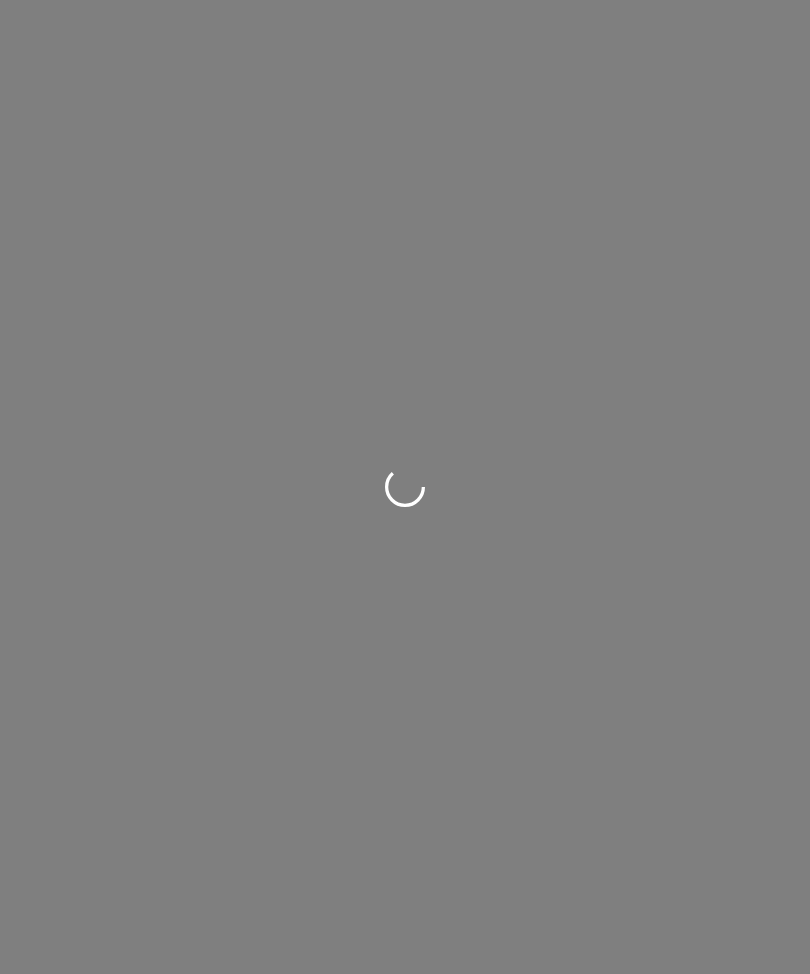 scroll, scrollTop: 0, scrollLeft: 0, axis: both 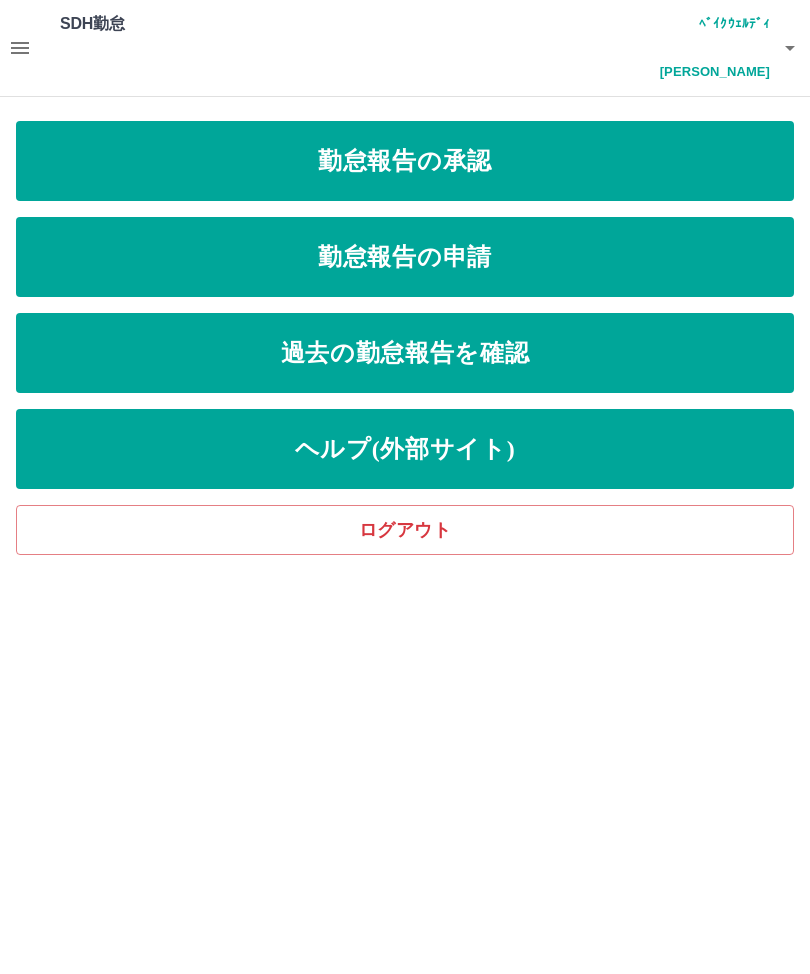 click on "勤怠報告の承認" at bounding box center (405, 161) 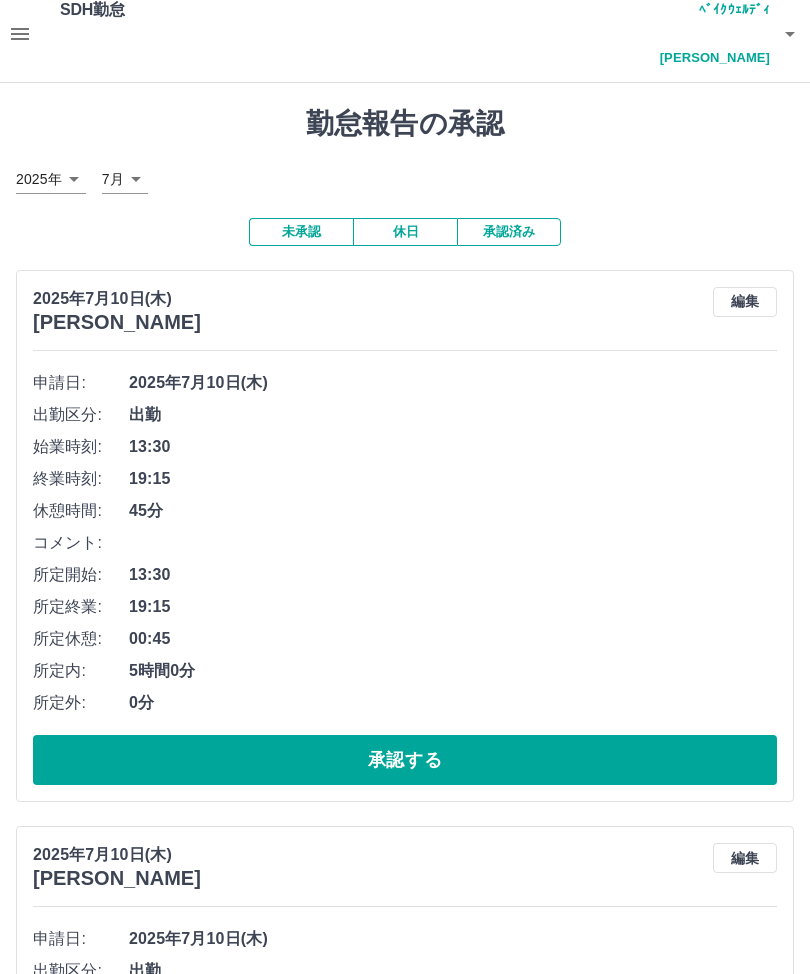 scroll, scrollTop: 12, scrollLeft: 0, axis: vertical 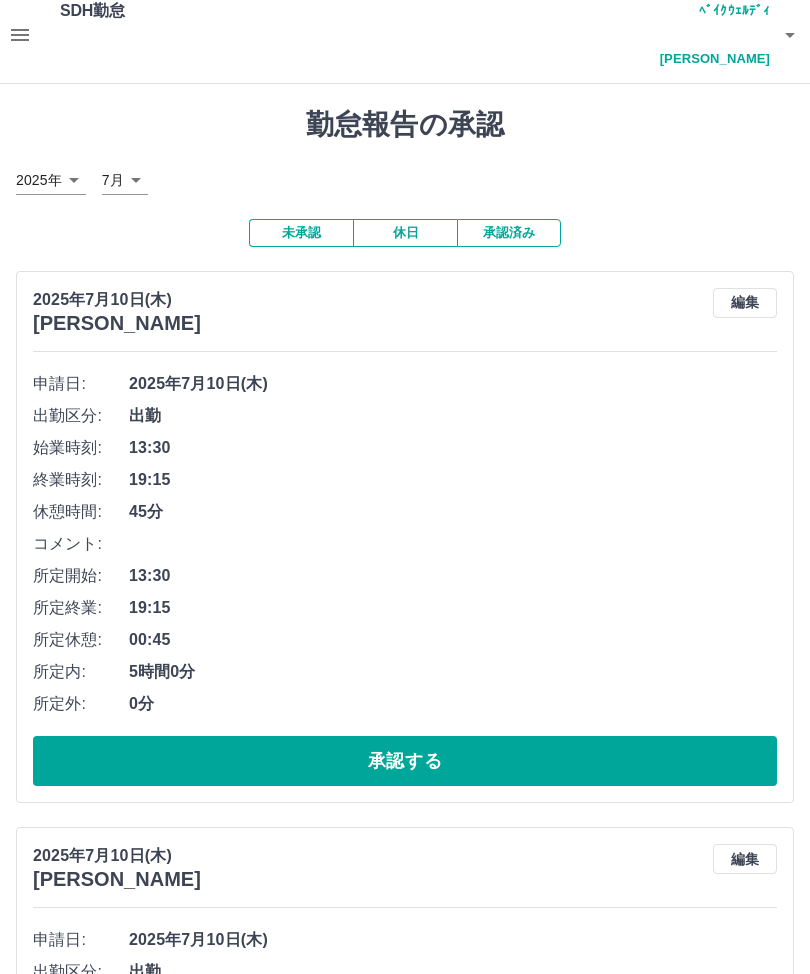 click on "編集" at bounding box center [745, 304] 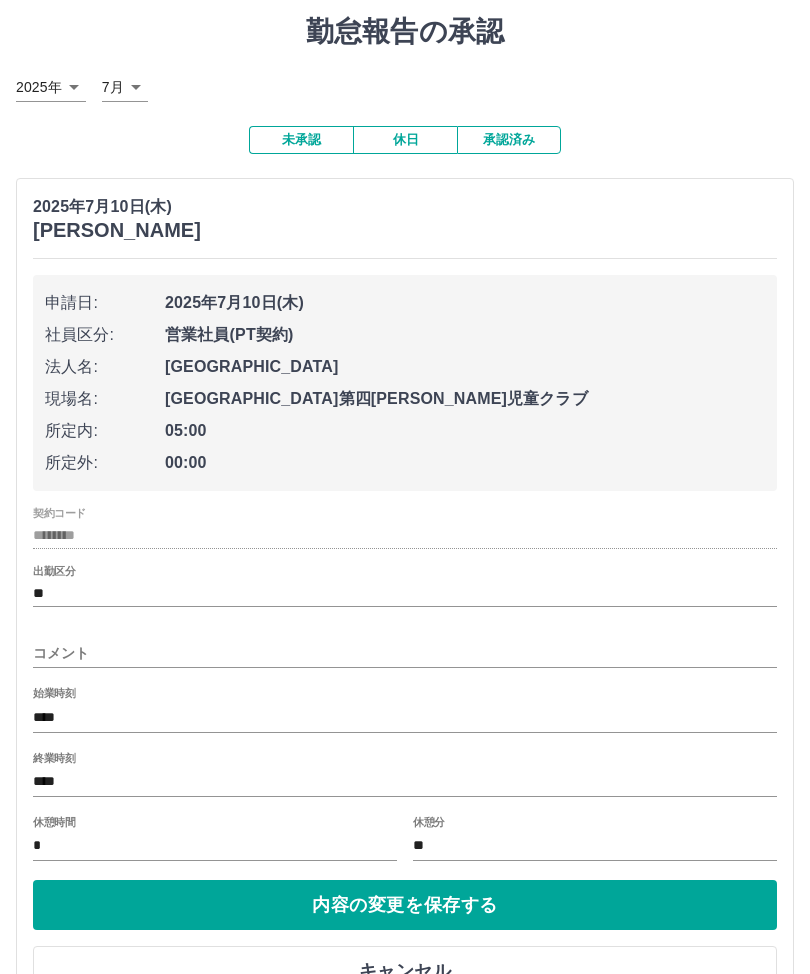 scroll, scrollTop: 106, scrollLeft: 0, axis: vertical 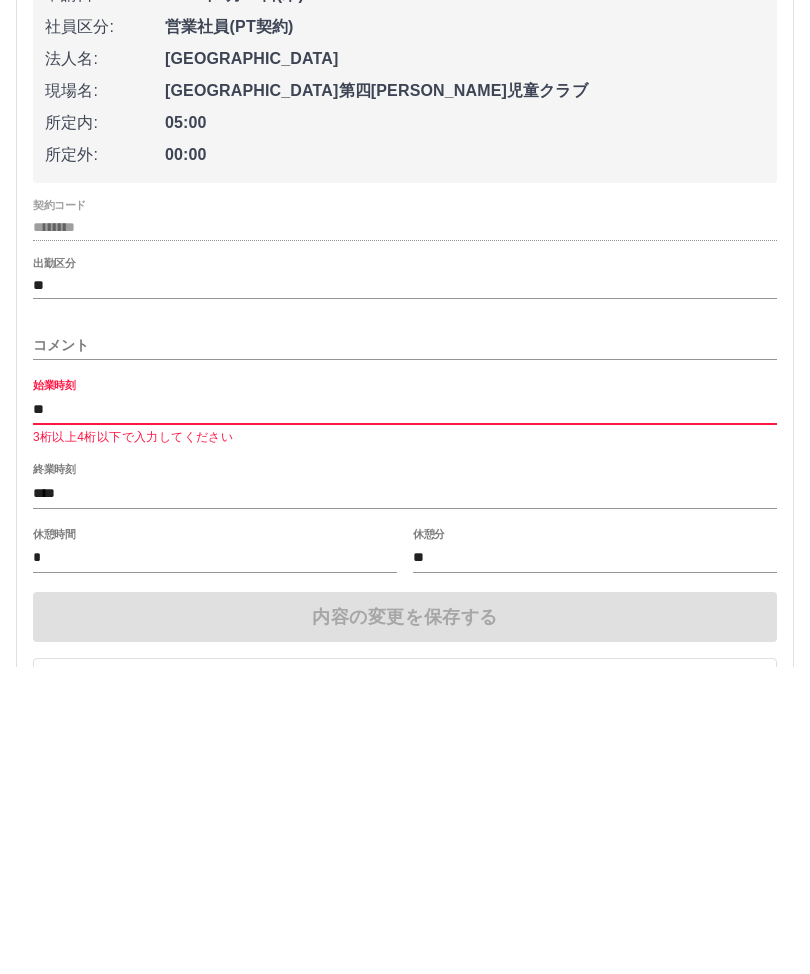 type on "*" 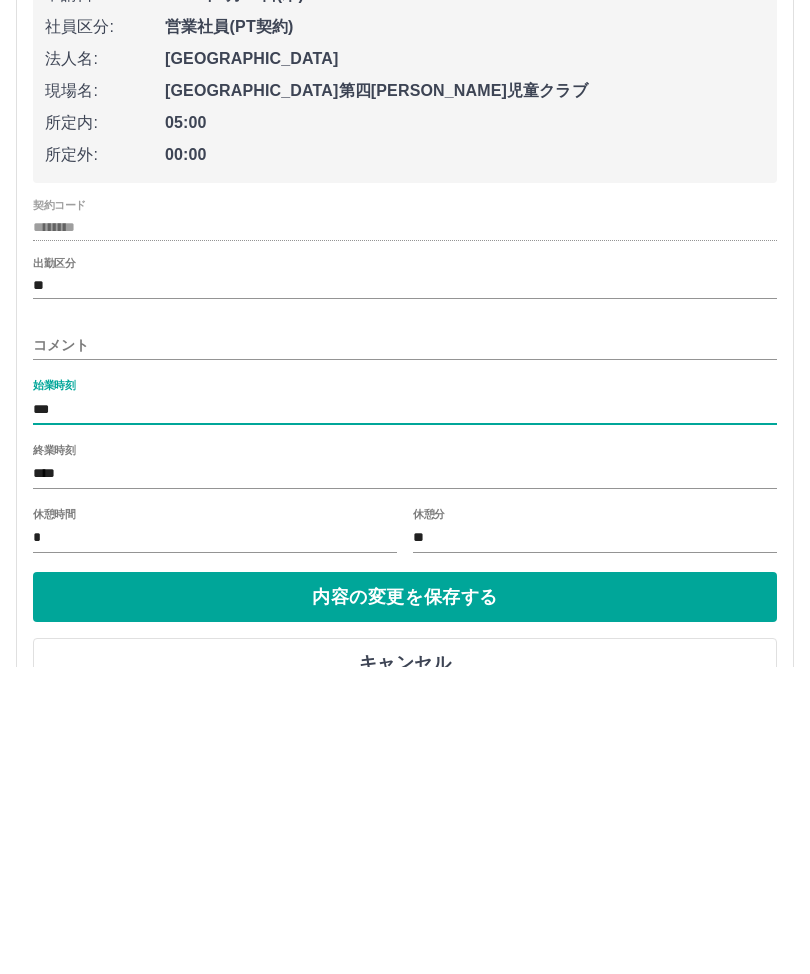 type on "****" 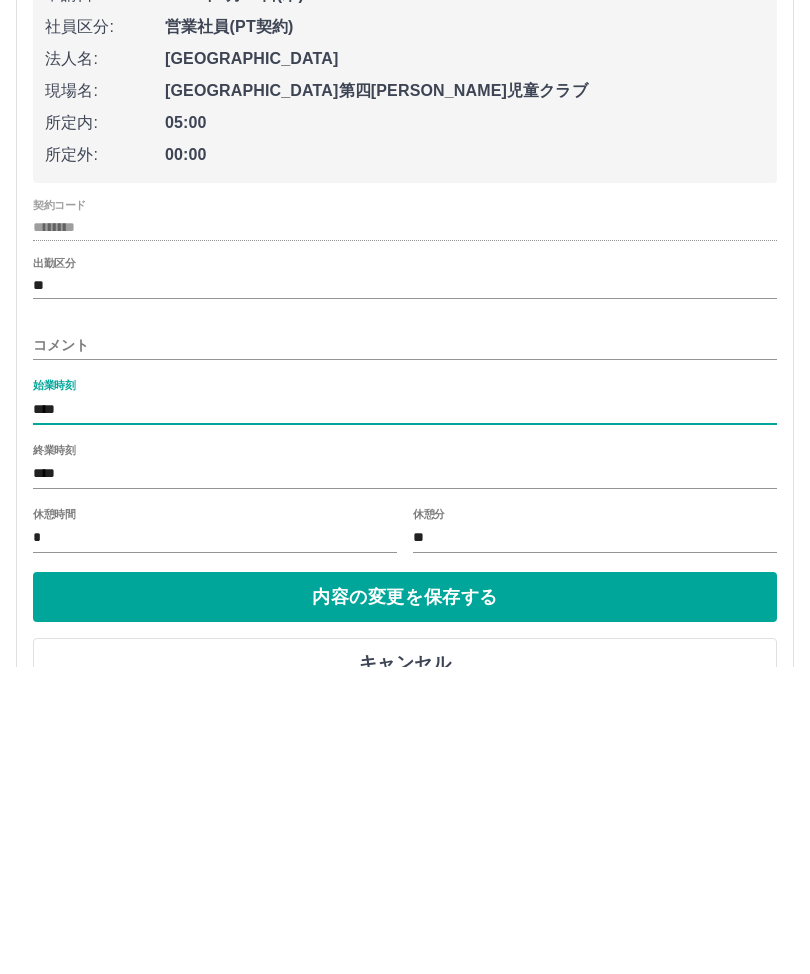 click on "内容の変更を保存する" at bounding box center (405, 905) 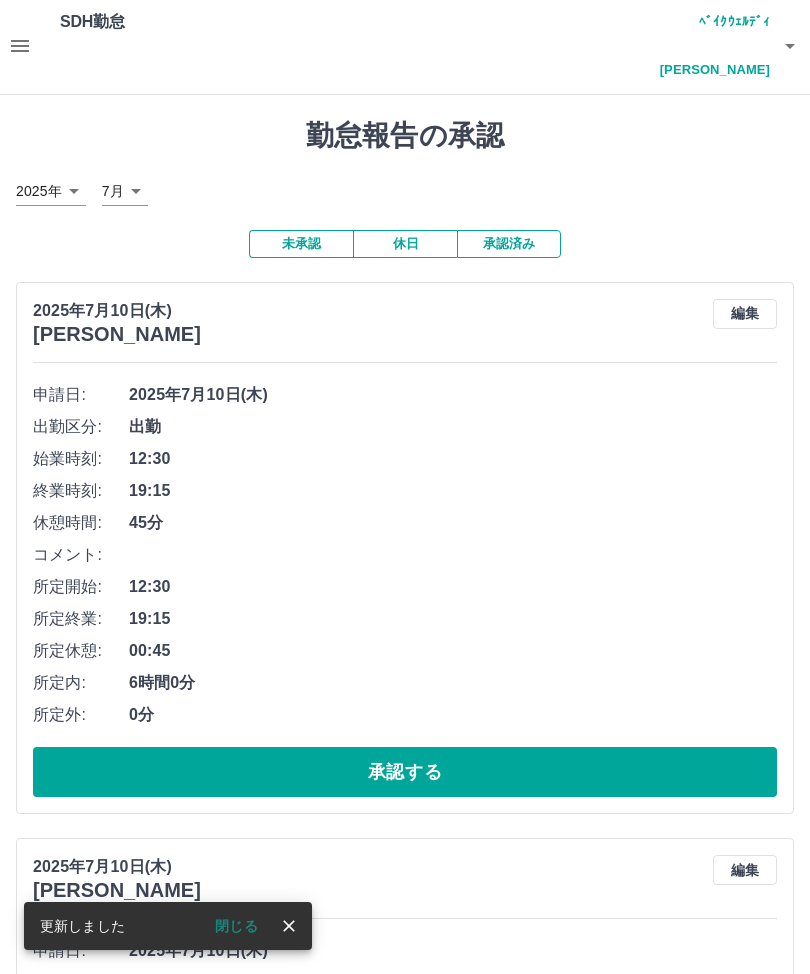 scroll, scrollTop: 0, scrollLeft: 0, axis: both 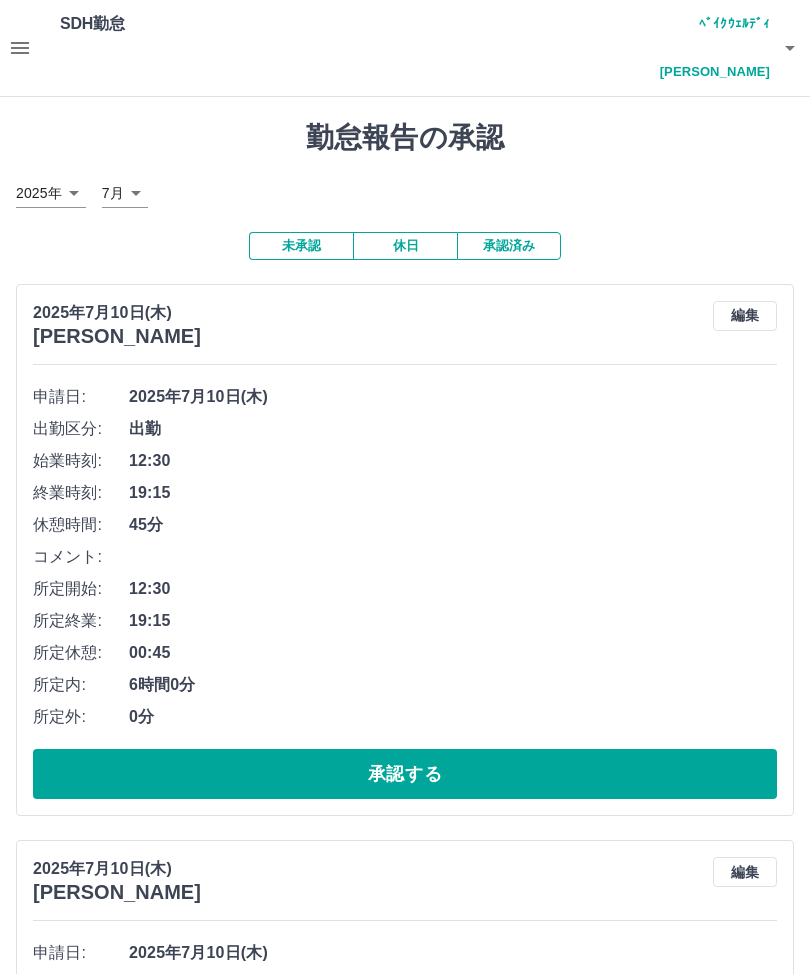 click on "承認する" at bounding box center (405, 774) 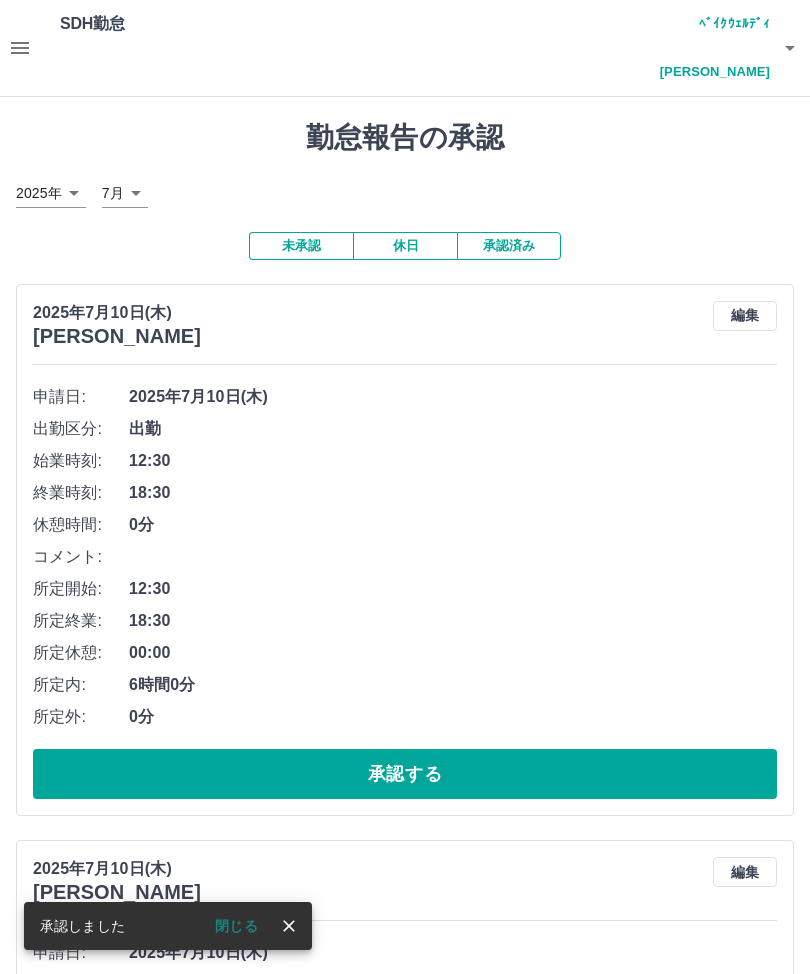 click on "承認済み" at bounding box center (509, 246) 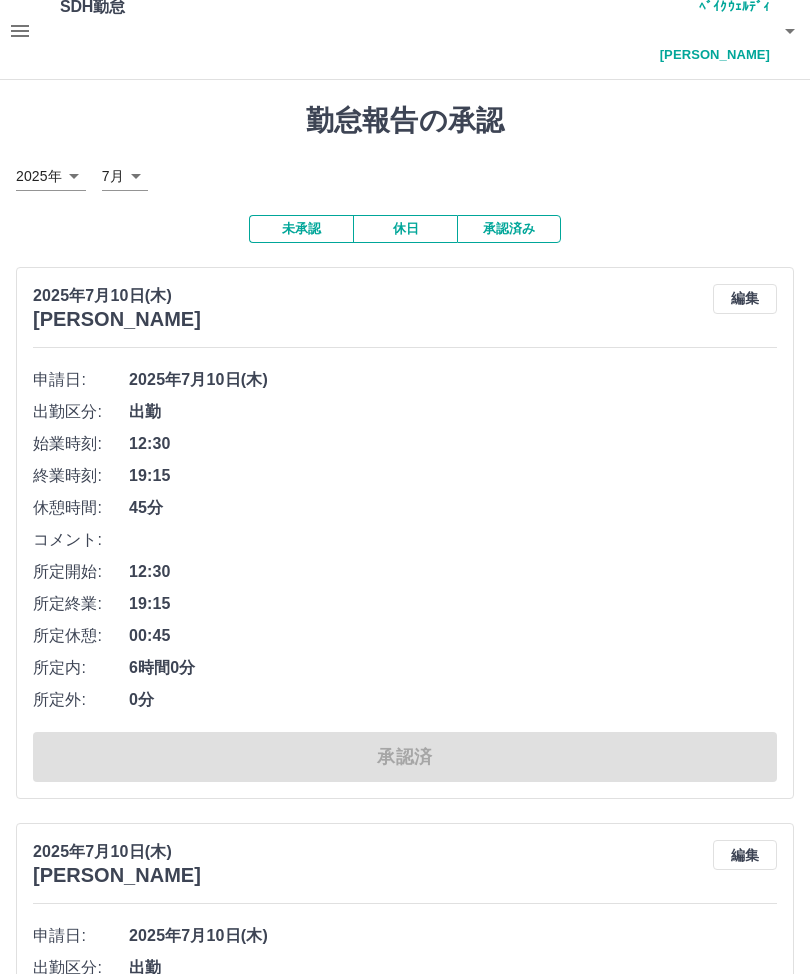 scroll, scrollTop: 0, scrollLeft: 0, axis: both 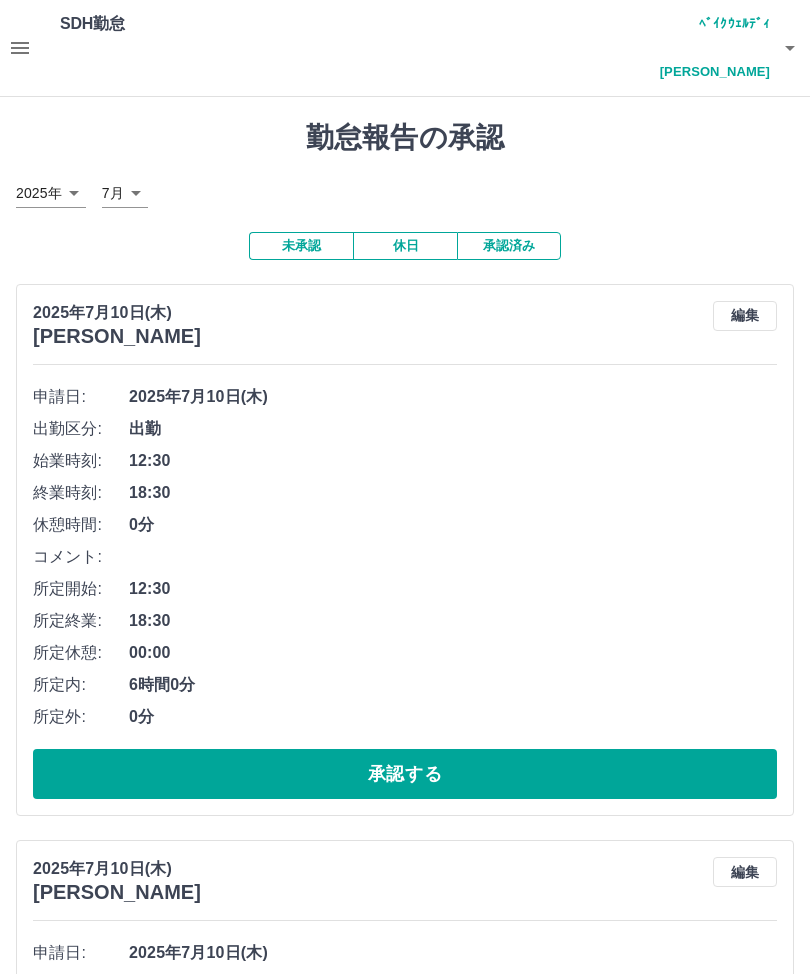 click on "編集" at bounding box center [745, 316] 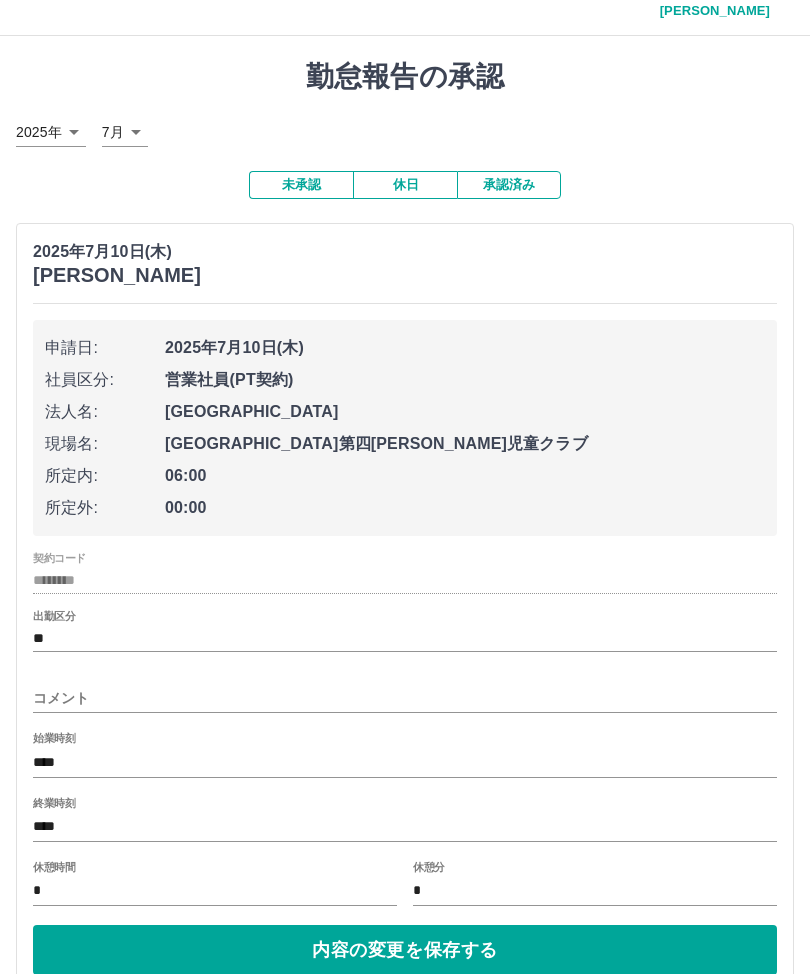 click on "****" at bounding box center [405, 827] 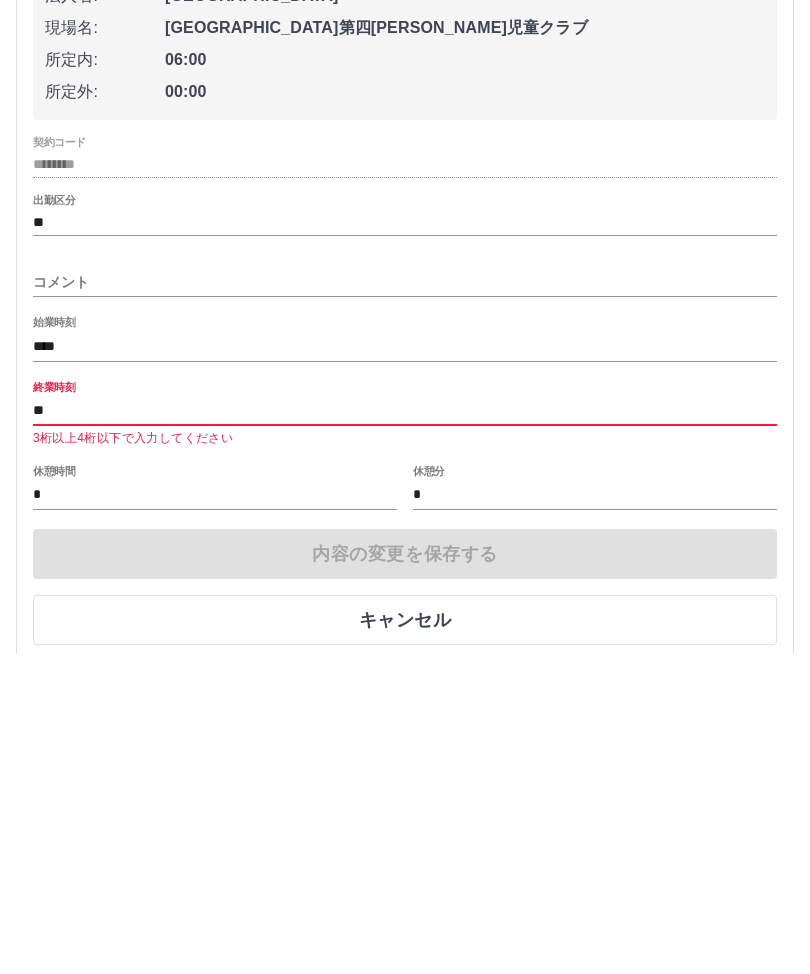type on "*" 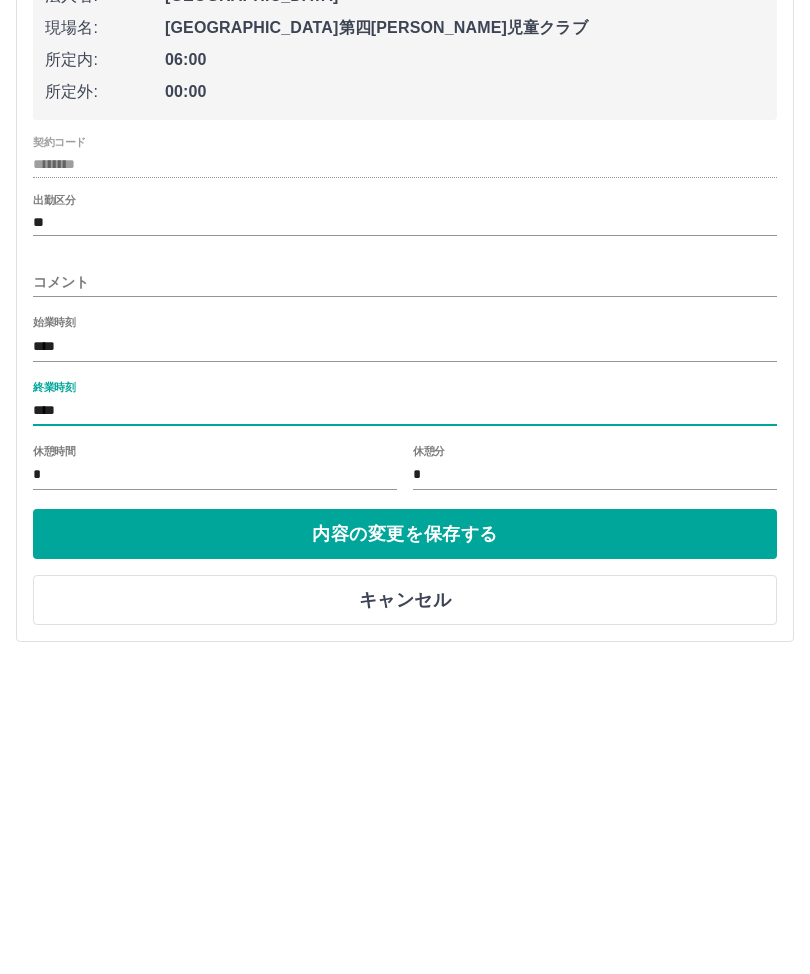 type on "****" 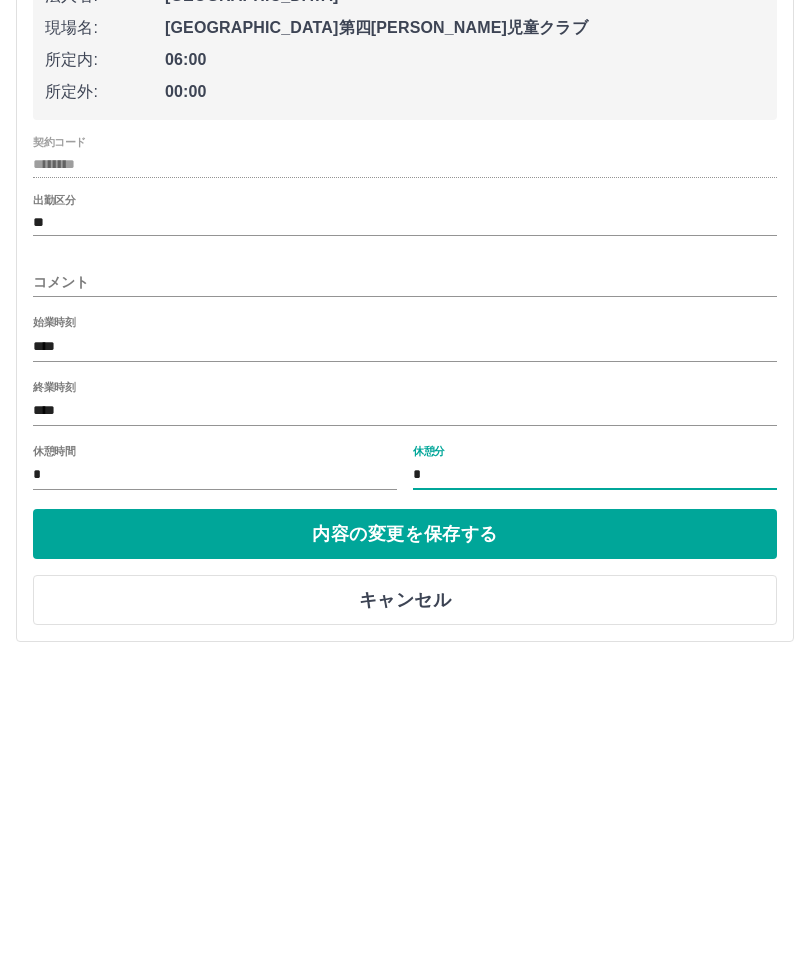 type on "**" 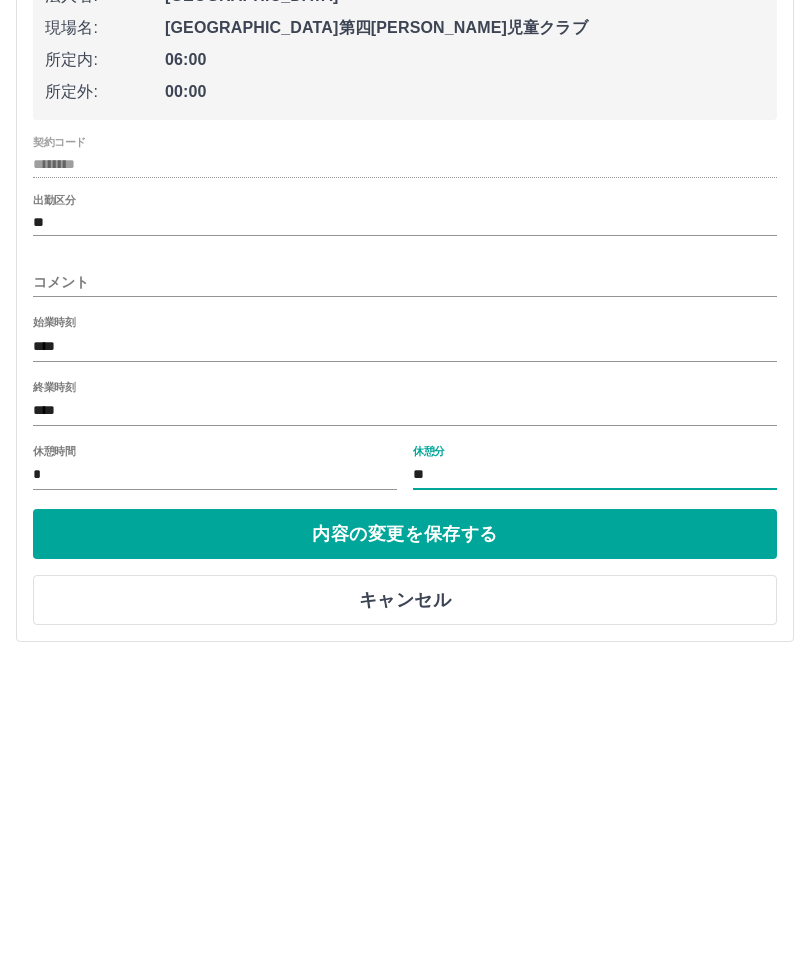 click on "内容の変更を保存する" at bounding box center [405, 854] 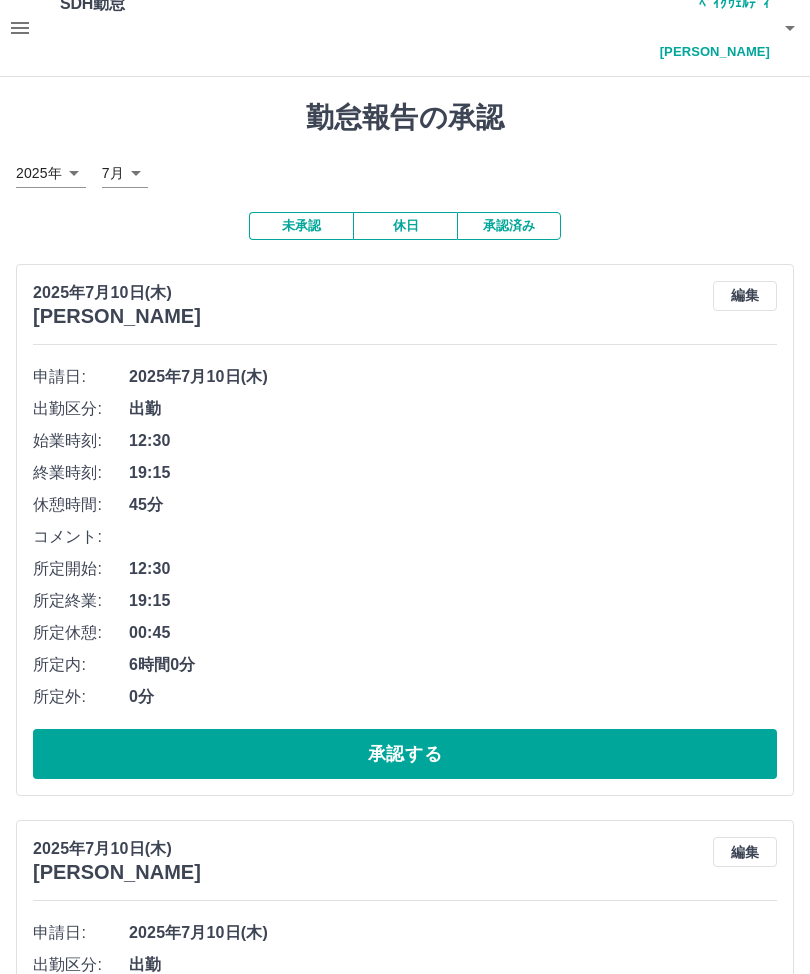 scroll, scrollTop: 21, scrollLeft: 0, axis: vertical 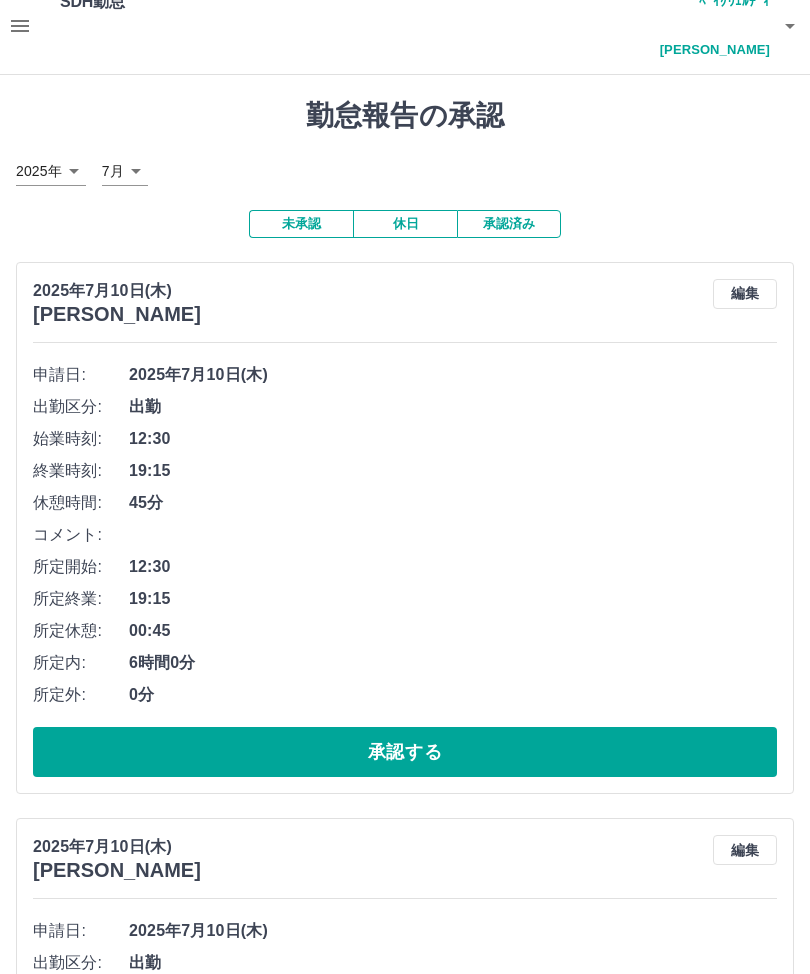 click on "承認する" at bounding box center [405, 753] 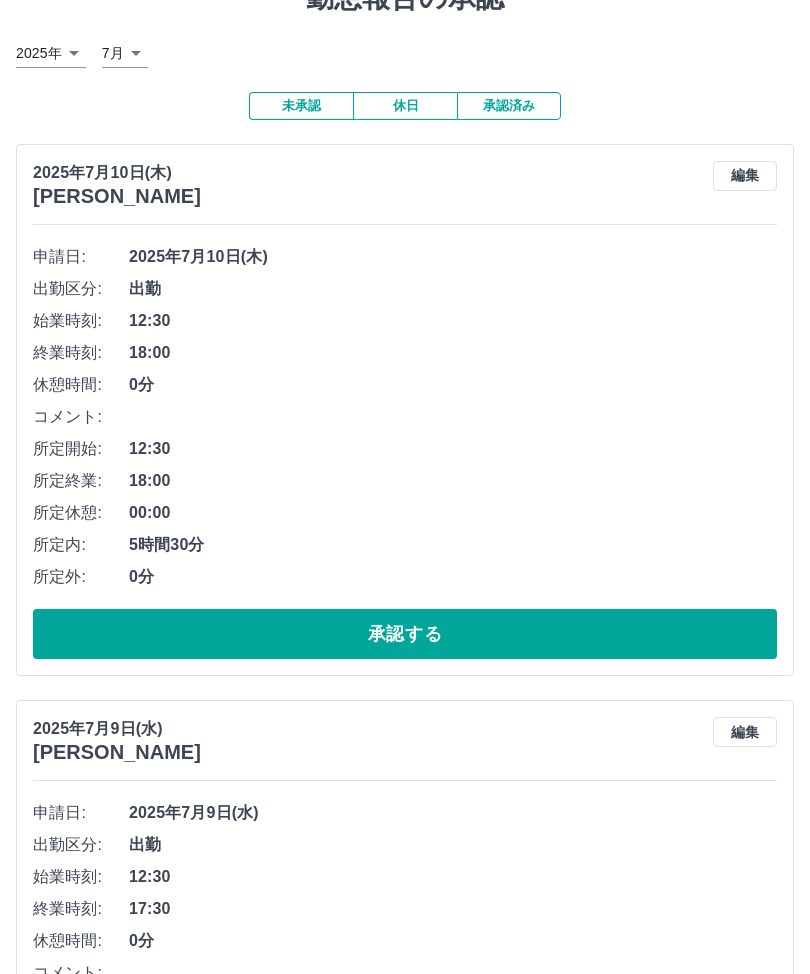 scroll, scrollTop: 140, scrollLeft: 0, axis: vertical 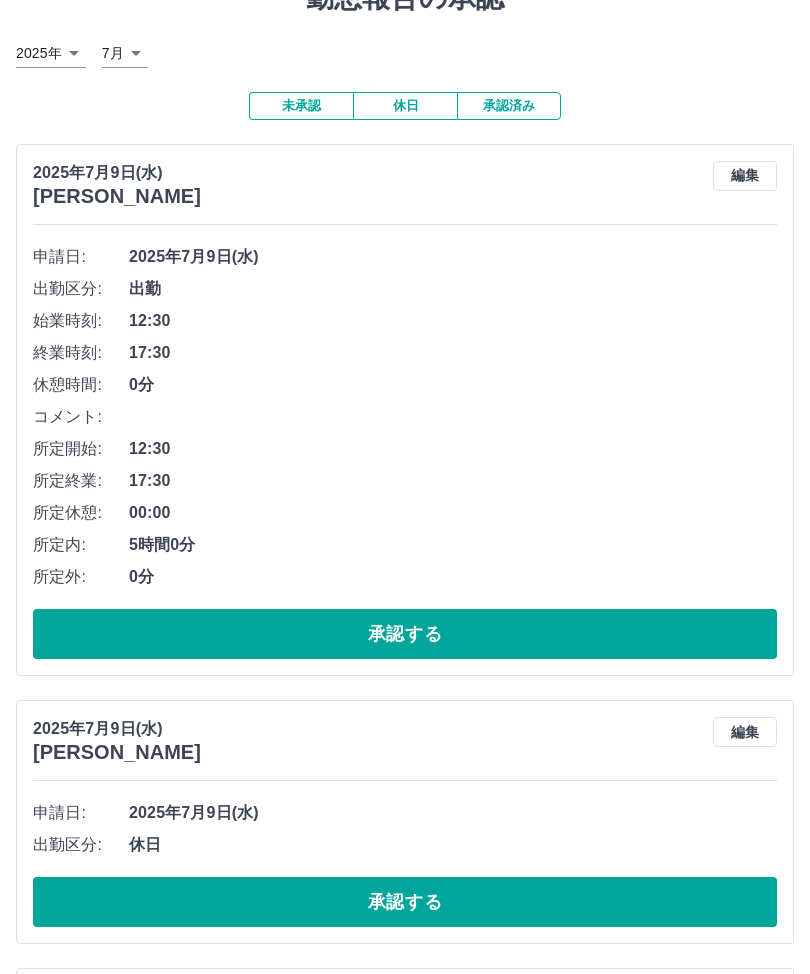 click on "承認する" at bounding box center [405, 634] 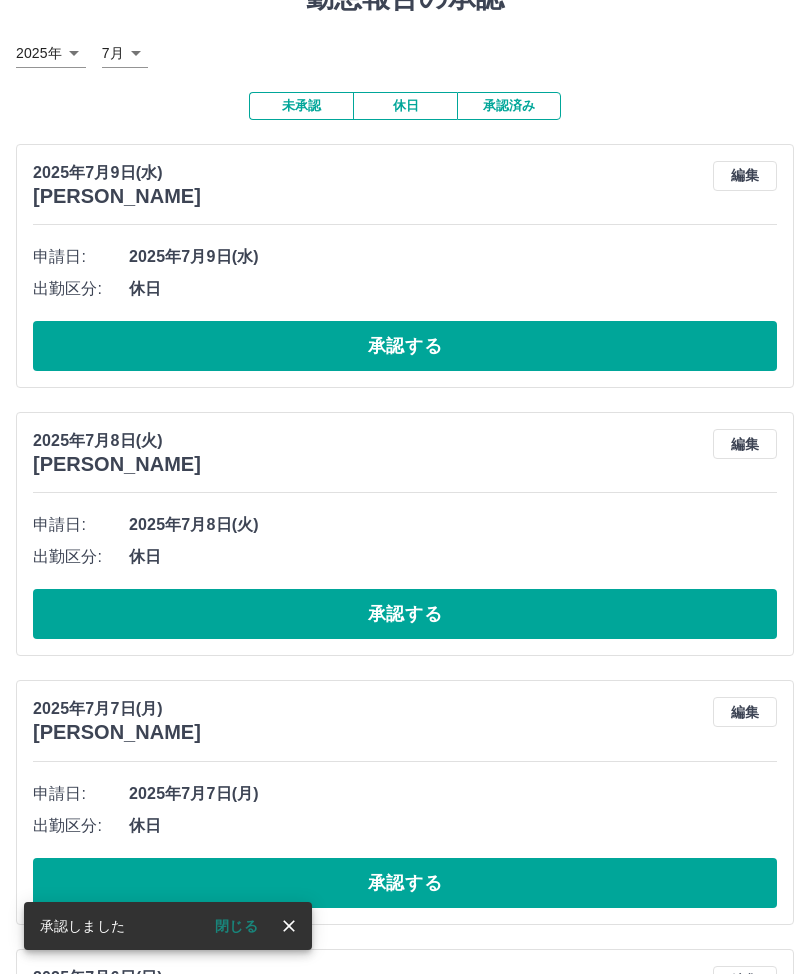 click on "承認する" at bounding box center [405, 346] 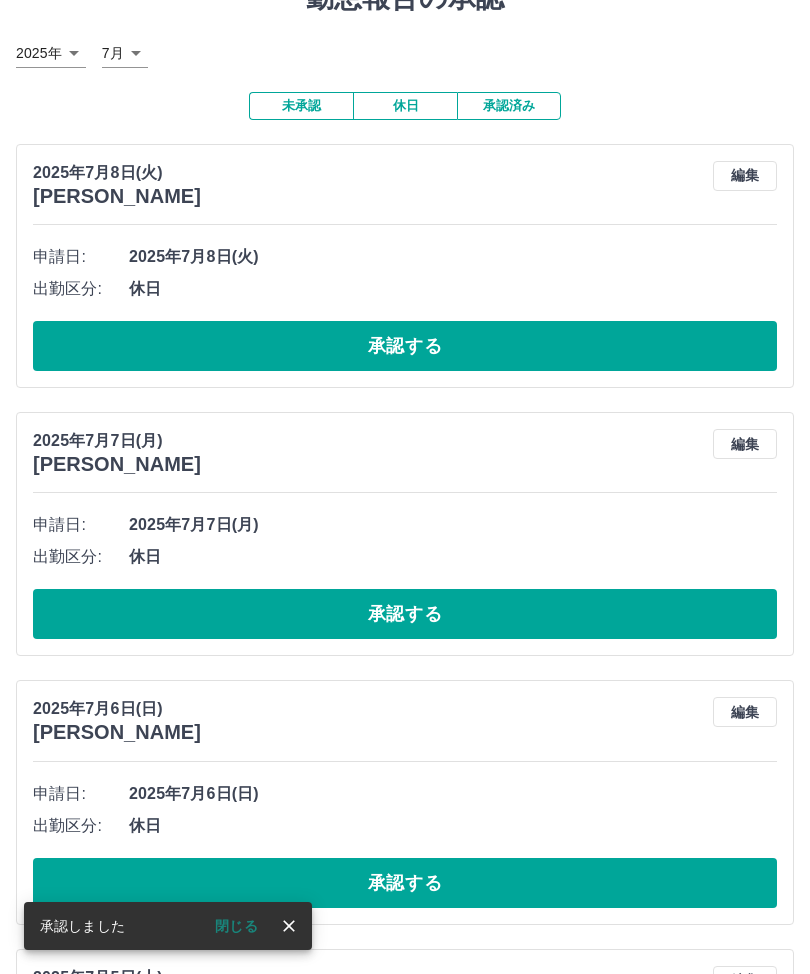 click on "承認する" at bounding box center [405, 346] 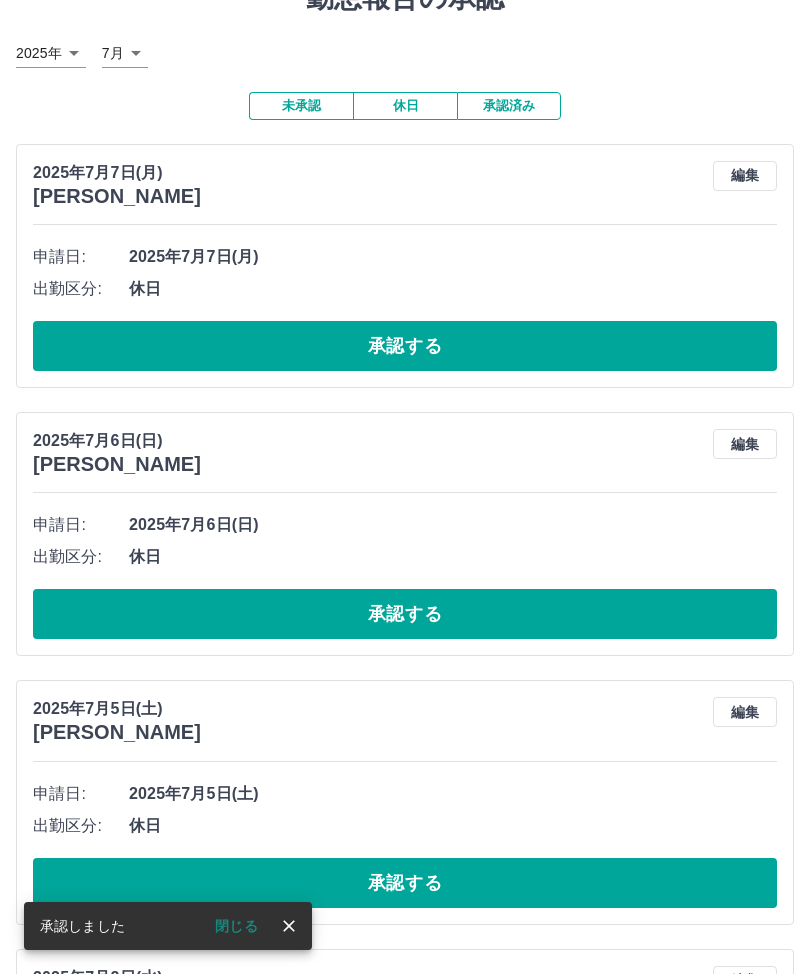 click on "承認する" at bounding box center [405, 346] 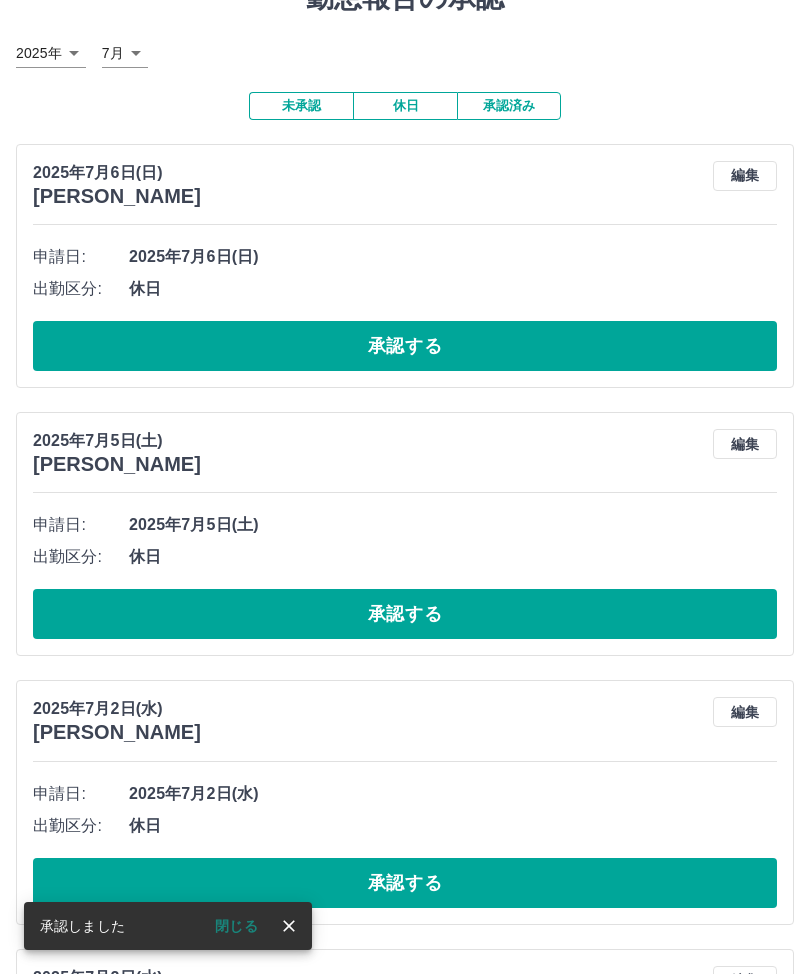click on "承認する" at bounding box center [405, 346] 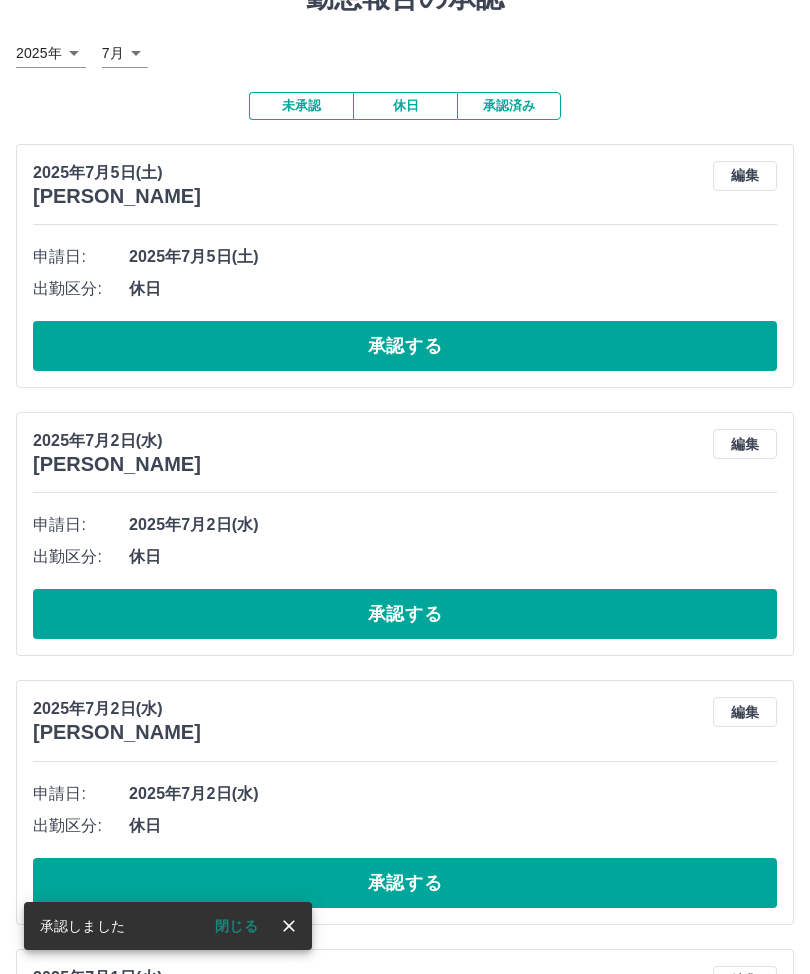 click on "承認する" at bounding box center [405, 346] 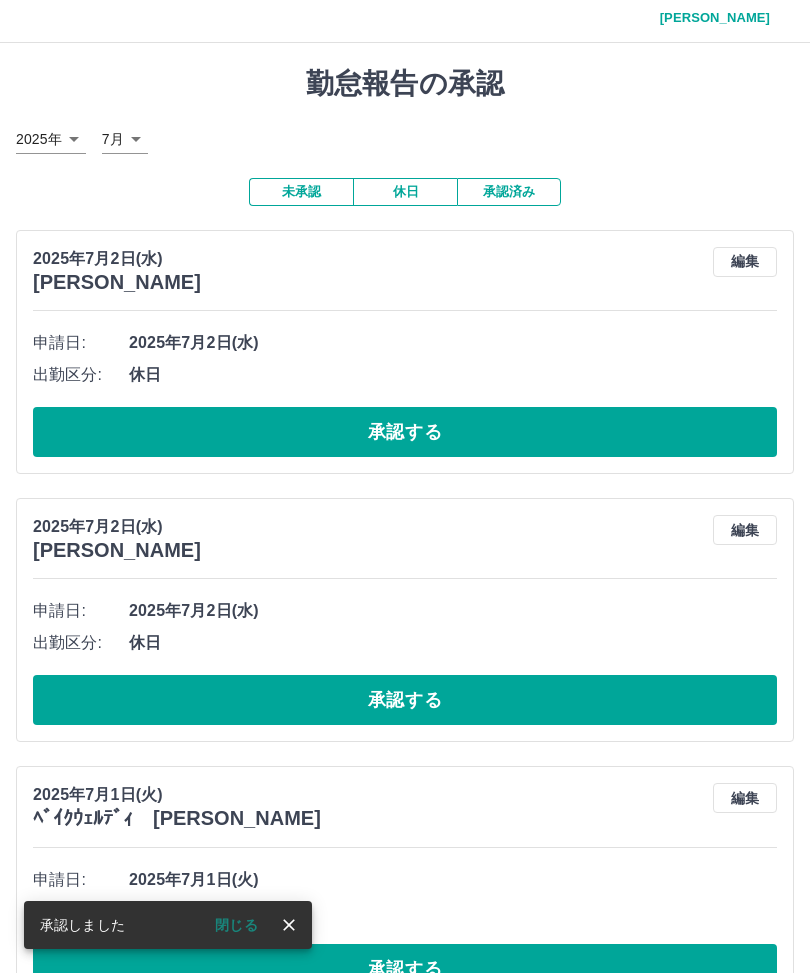 scroll, scrollTop: 63, scrollLeft: 0, axis: vertical 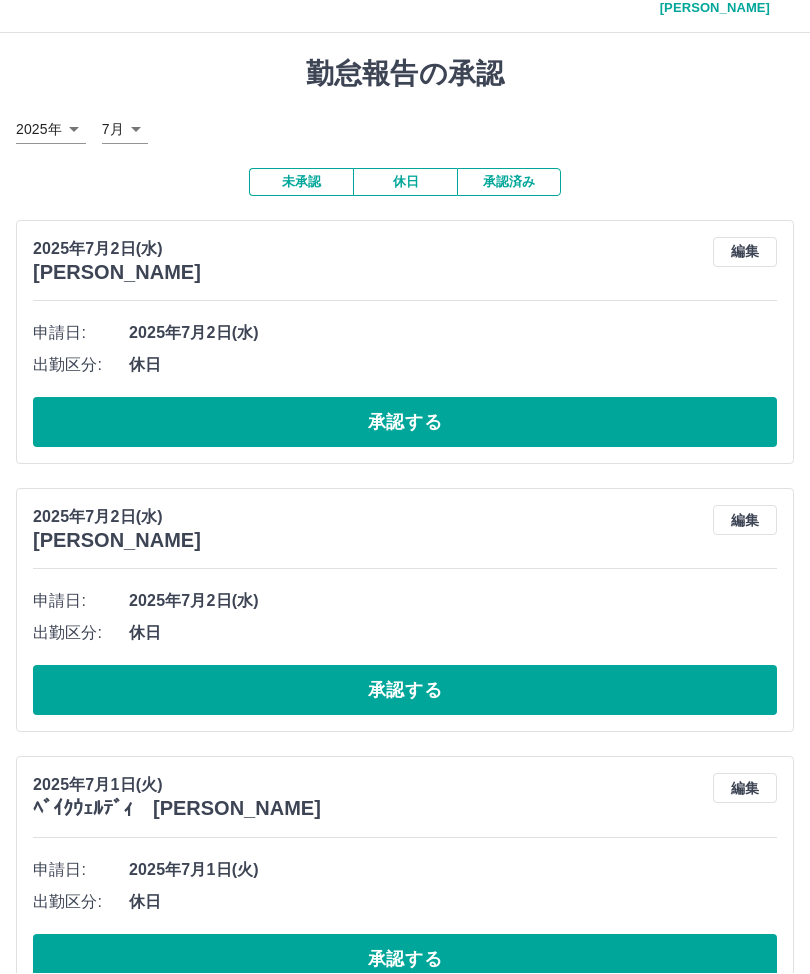 click on "承認する" at bounding box center [405, 423] 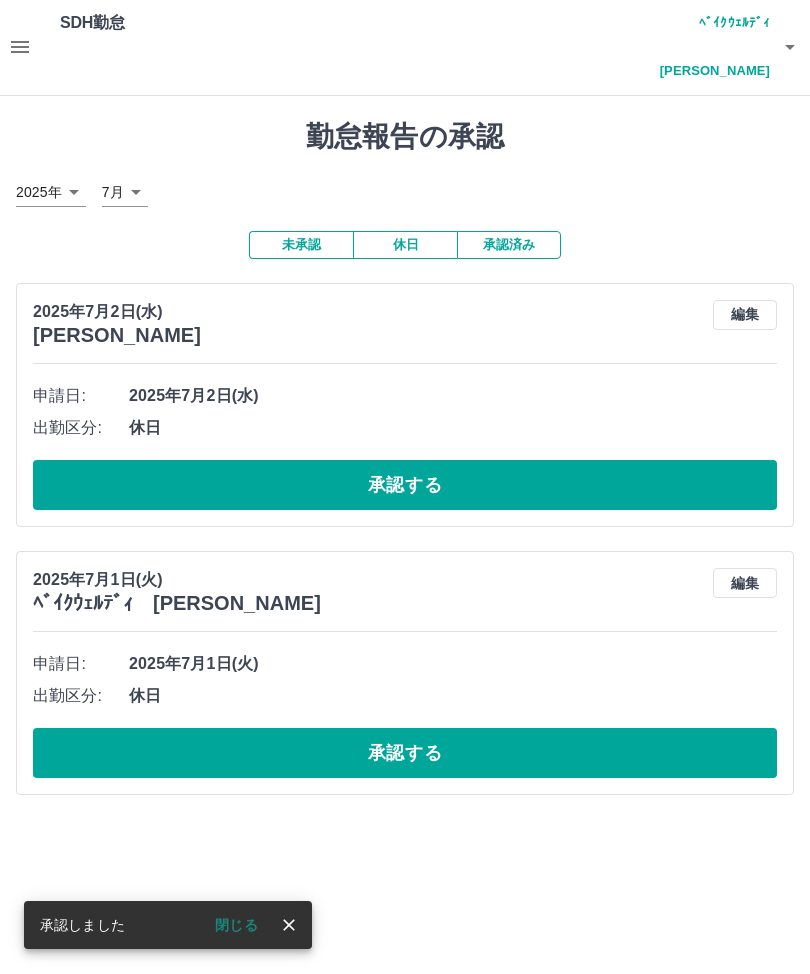 scroll, scrollTop: 0, scrollLeft: 0, axis: both 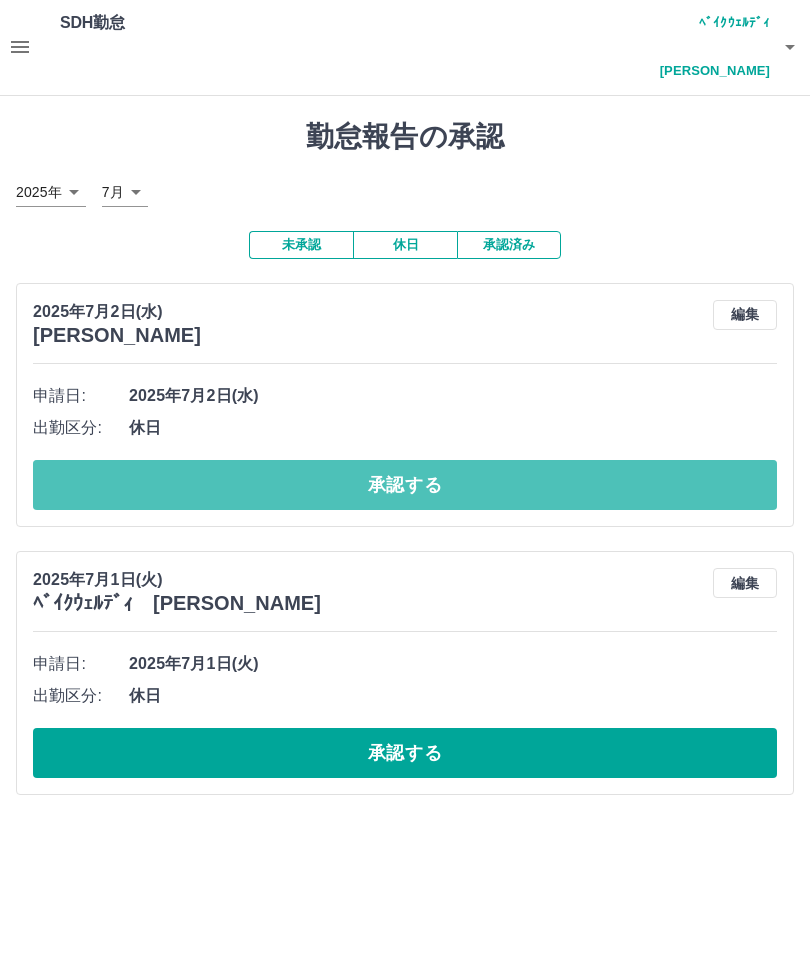click on "承認する" at bounding box center [405, 486] 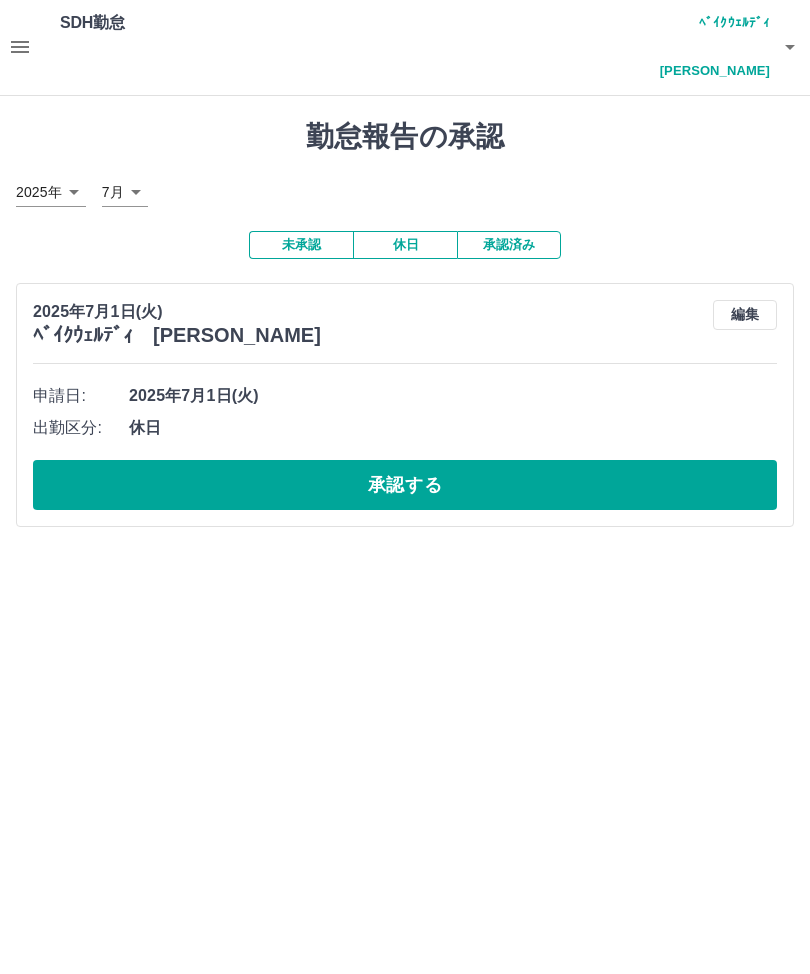 click on "承認する" at bounding box center (405, 486) 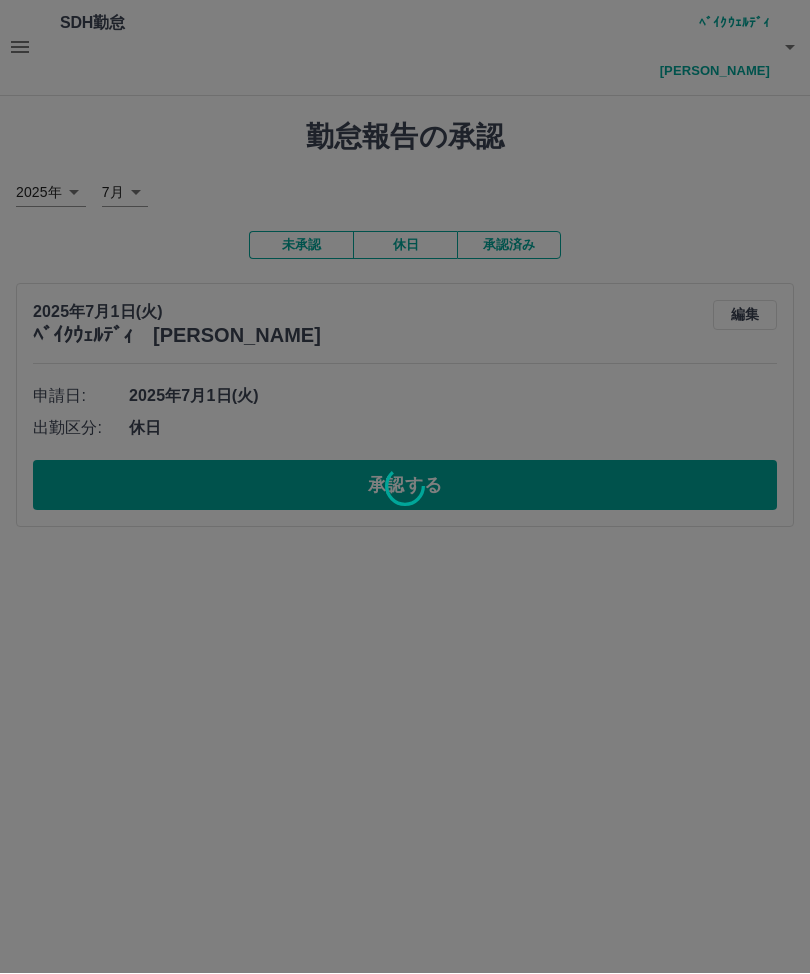 click at bounding box center (405, 487) 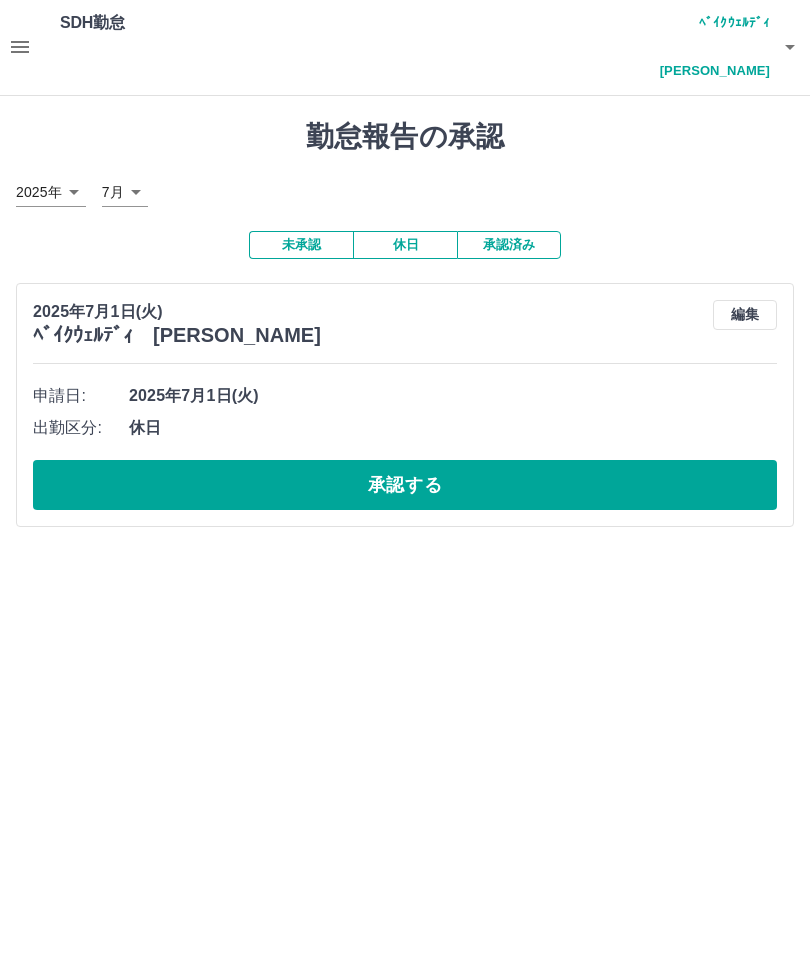 click on "SDH勤怠 ﾍﾞｲｸｳｪﾙﾃﾞｨ　いづみ 勤怠報告の承認 2025年 **** 7月 * 未承認 休日 承認済み 2025年7月1日(火) ﾍﾞｲｸｳｪﾙﾃﾞｨ　愛梨 編集 申請日: 2025年7月1日(火) 出勤区分: 休日 承認する SDH勤怠" at bounding box center (405, 276) 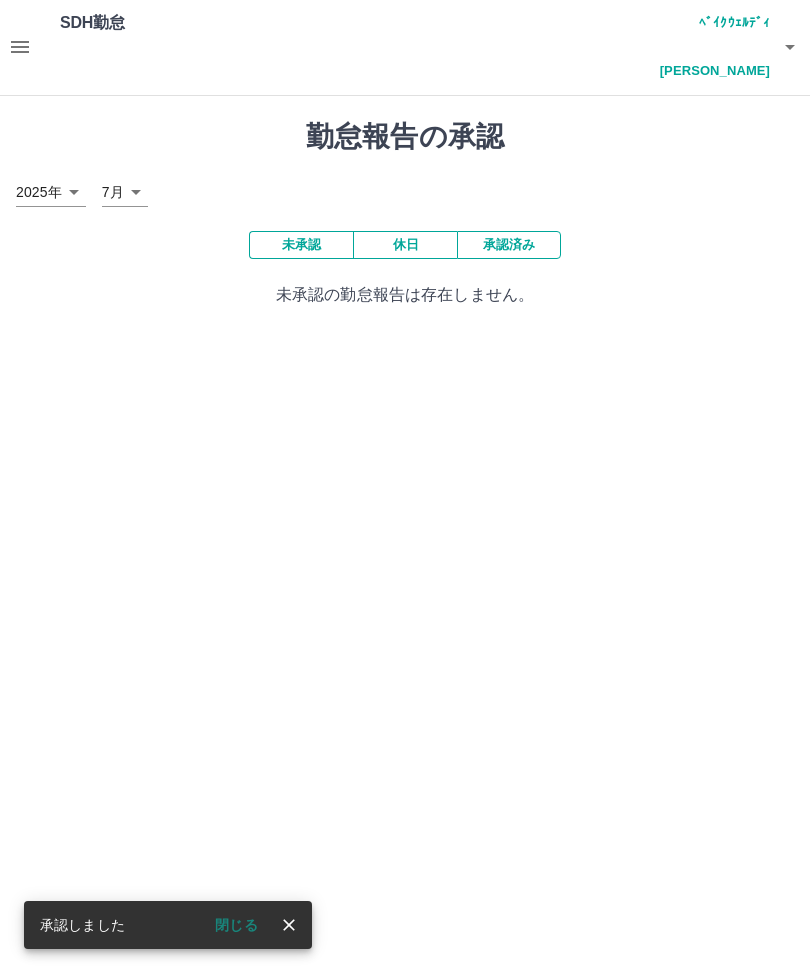 click 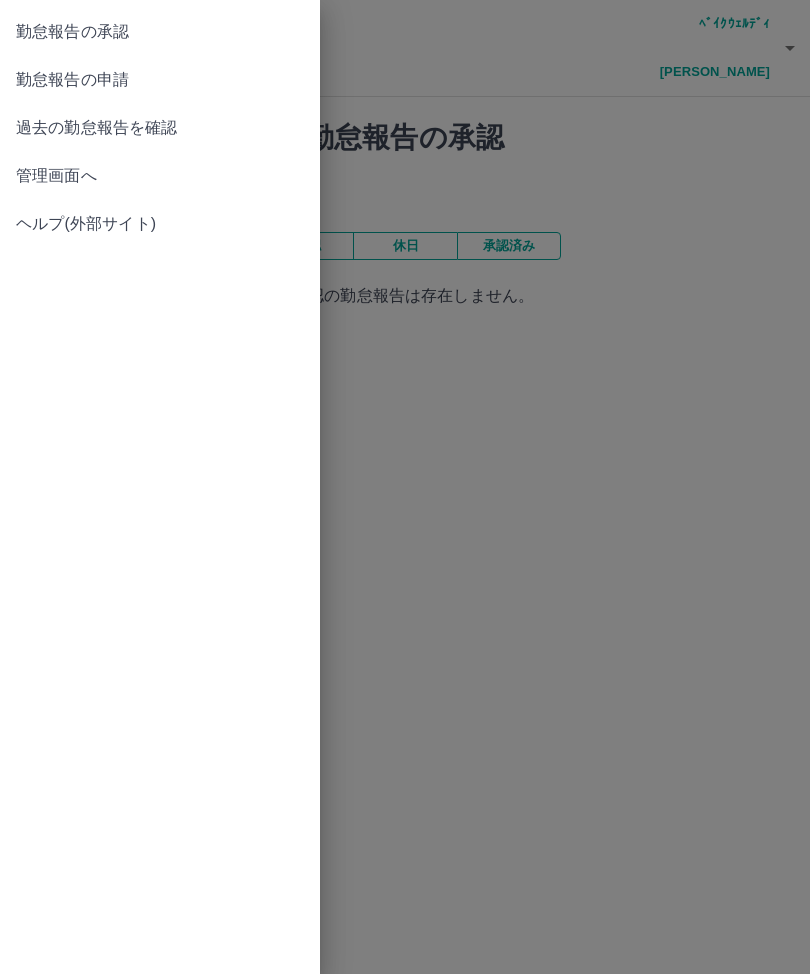 click on "勤怠報告の申請" at bounding box center (160, 80) 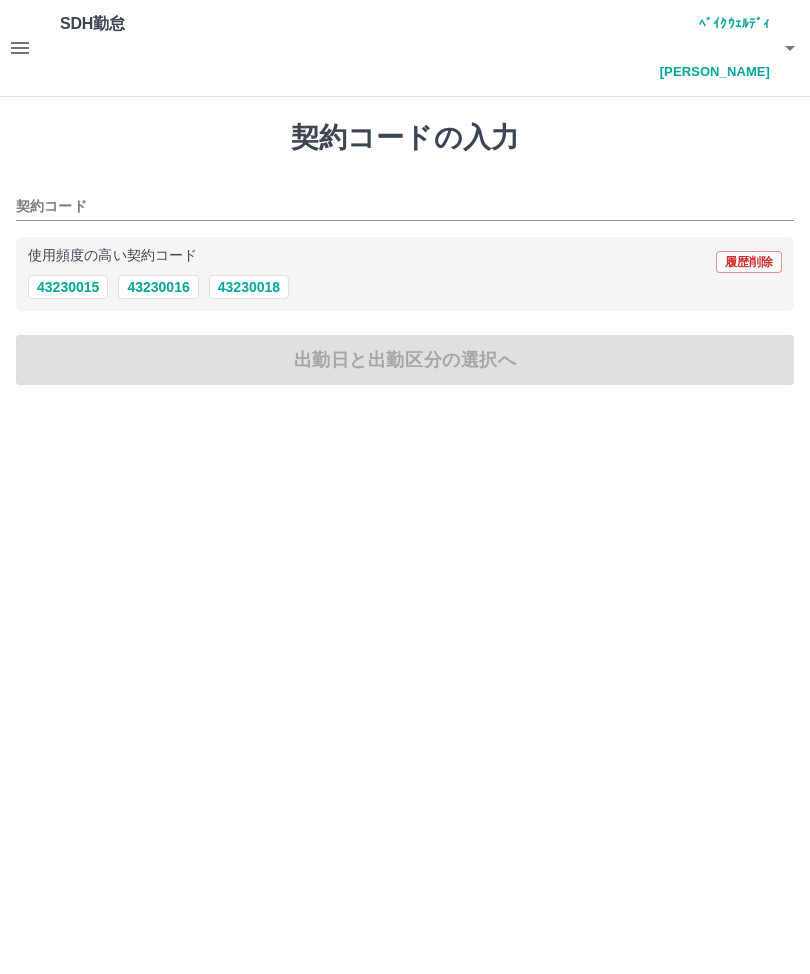 click on "43230018" at bounding box center [249, 287] 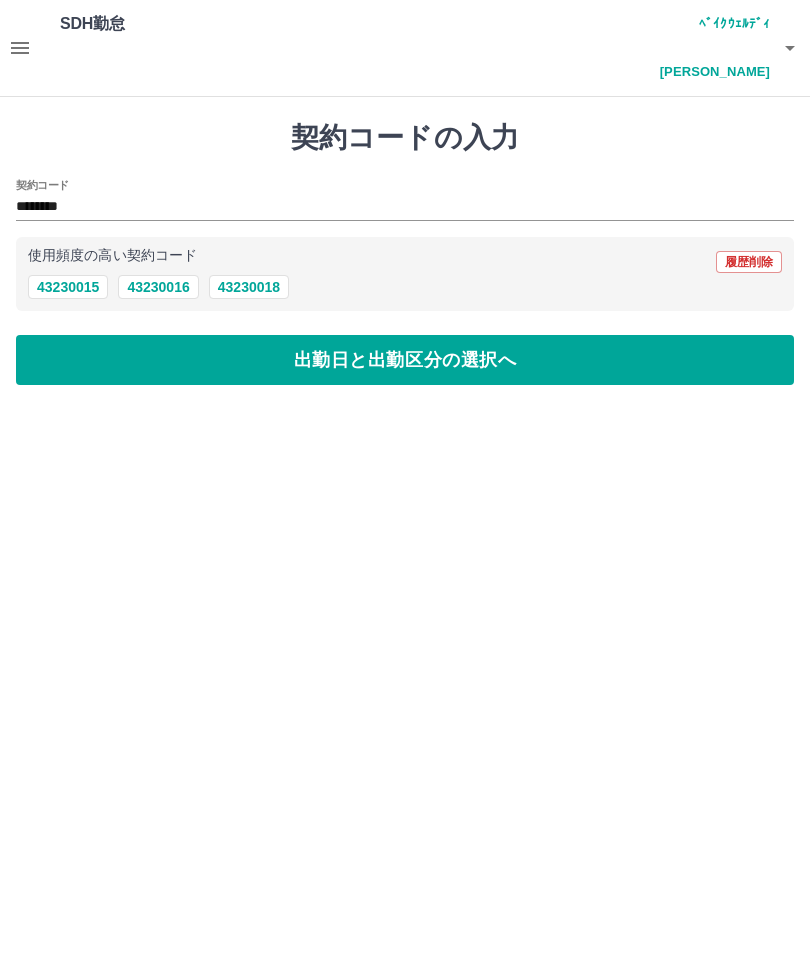 click on "契約コードの入力 契約コード ******** 使用頻度の高い契約コード 履歴削除 43230015 43230016 43230018 出勤日と出勤区分の選択へ" at bounding box center [405, 253] 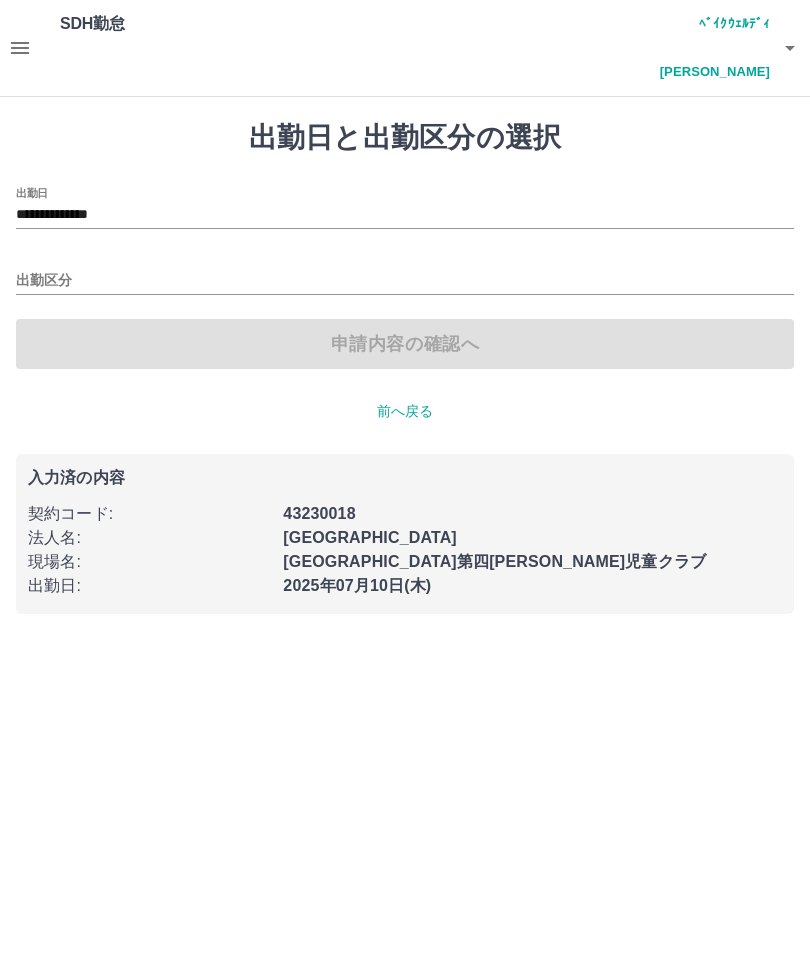 click on "出勤区分" at bounding box center (405, 281) 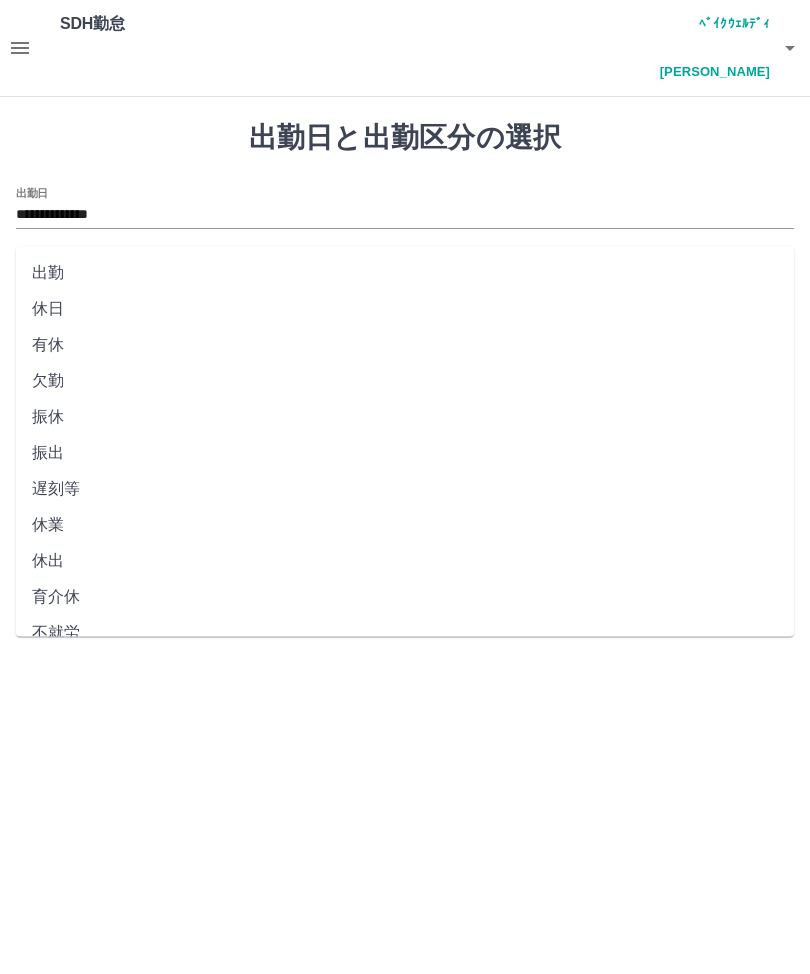 click on "出勤" at bounding box center [405, 273] 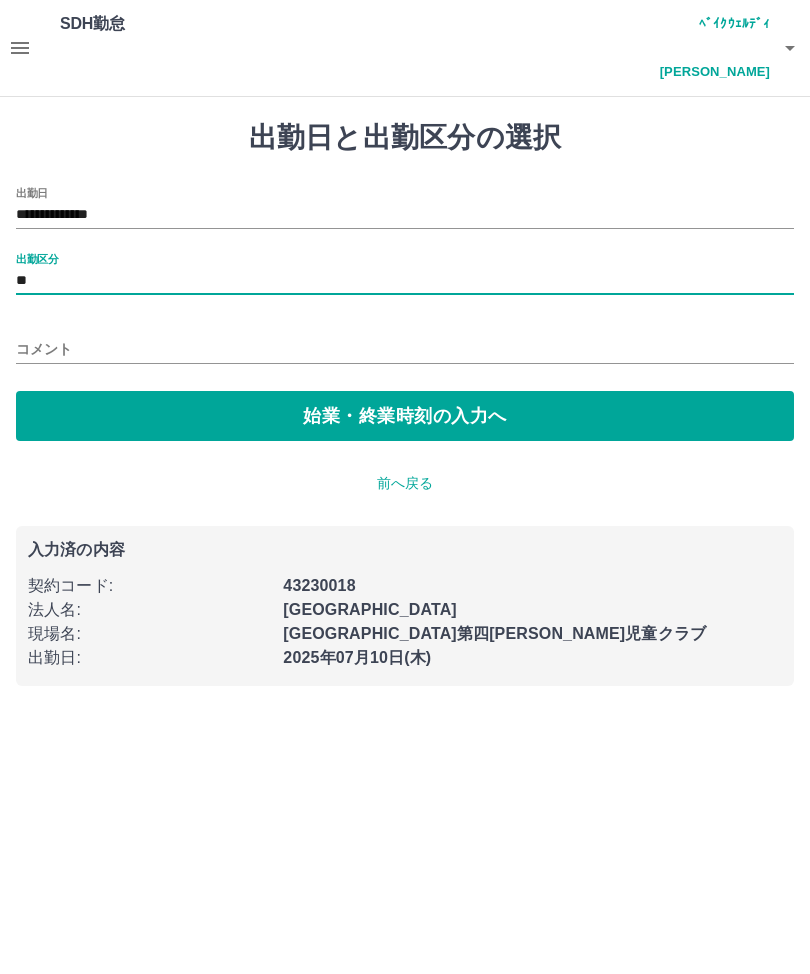 click on "コメント" at bounding box center (405, 349) 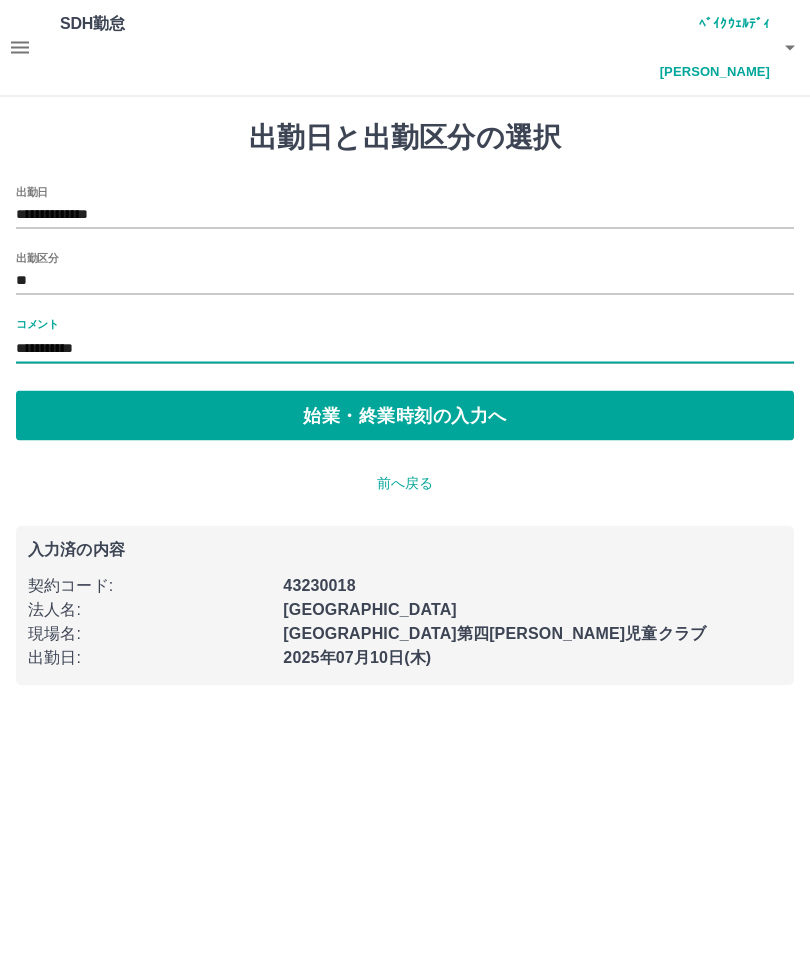 type on "**********" 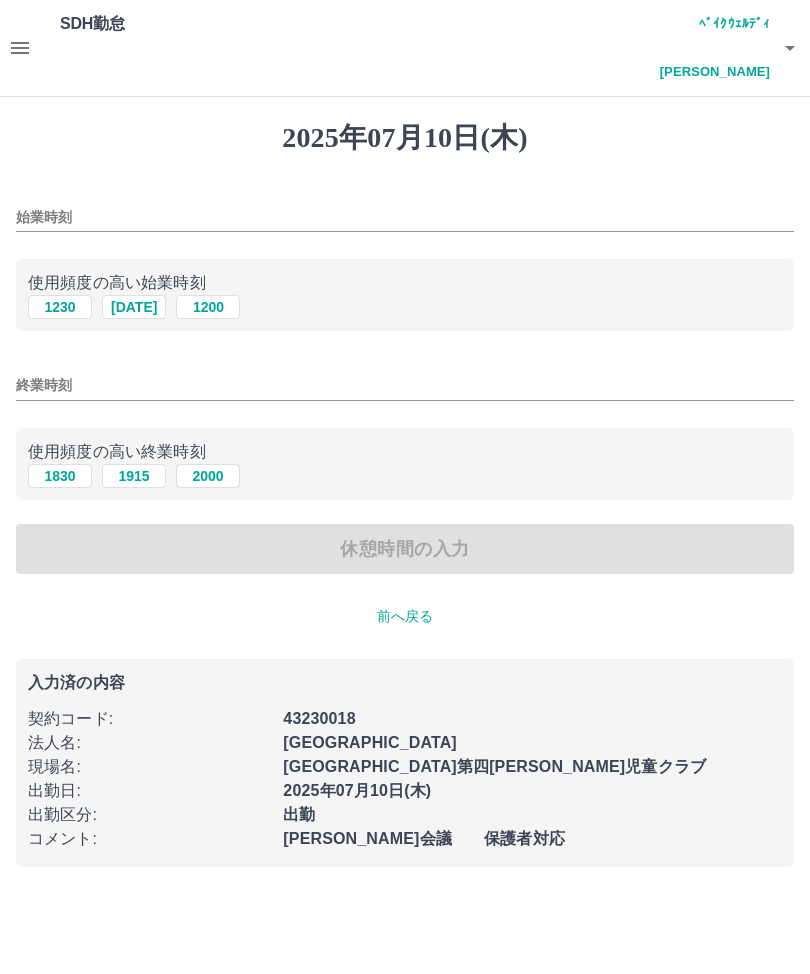 click on "始業時刻" at bounding box center (405, 211) 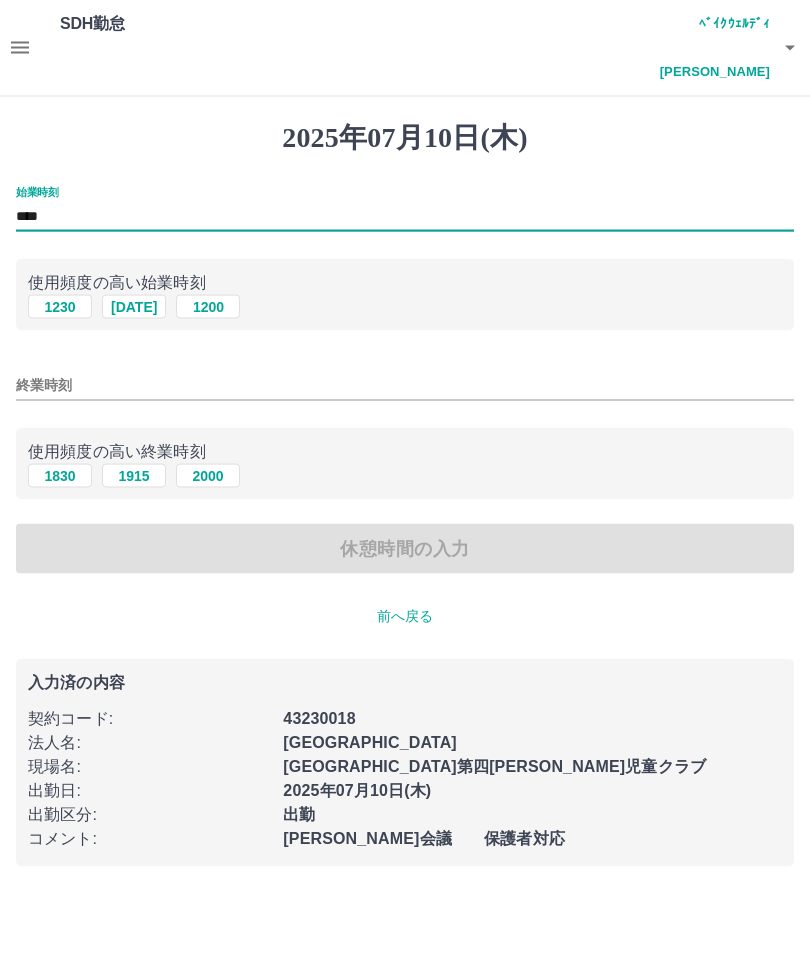 type on "****" 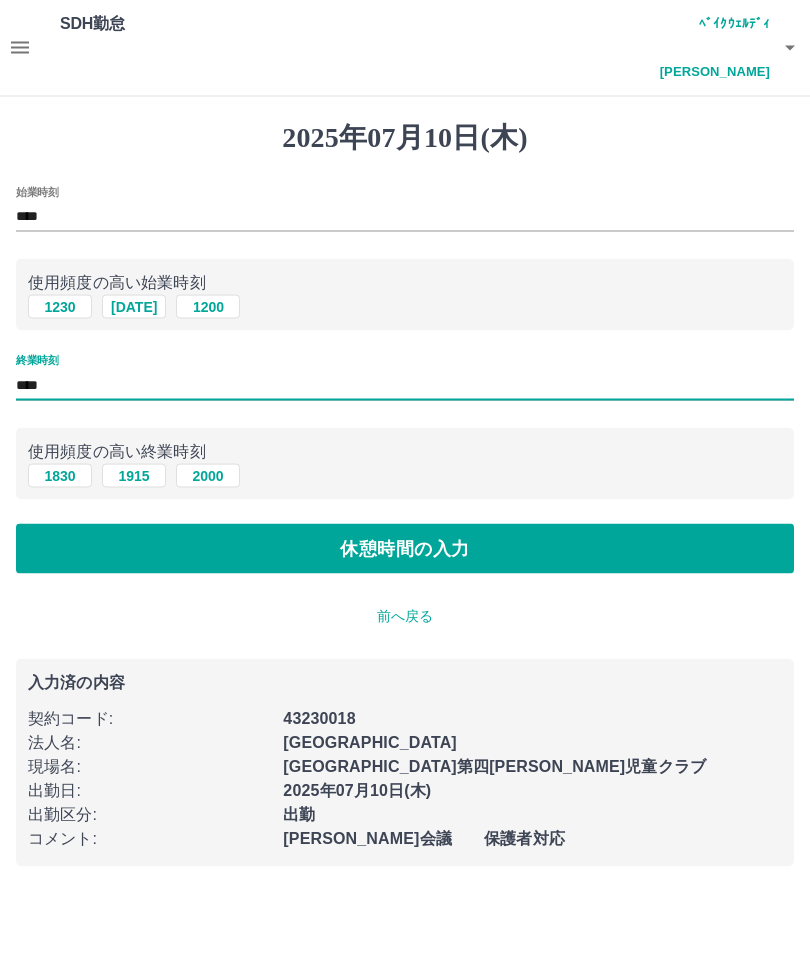 type on "****" 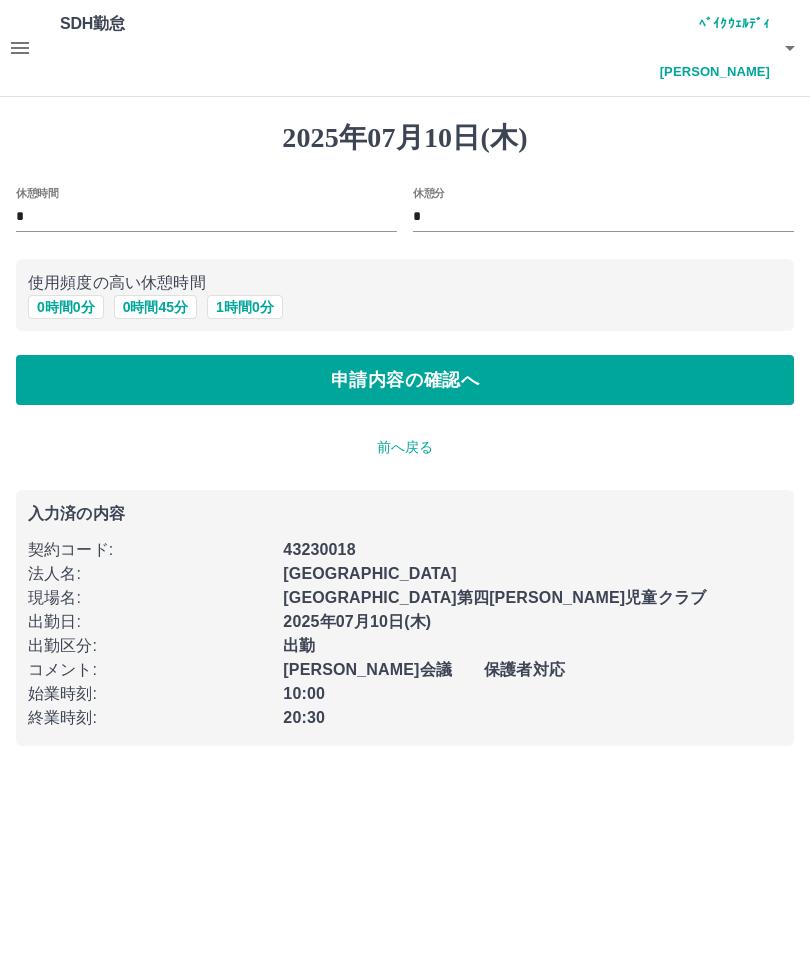 click on "1 時間 0 分" at bounding box center [245, 307] 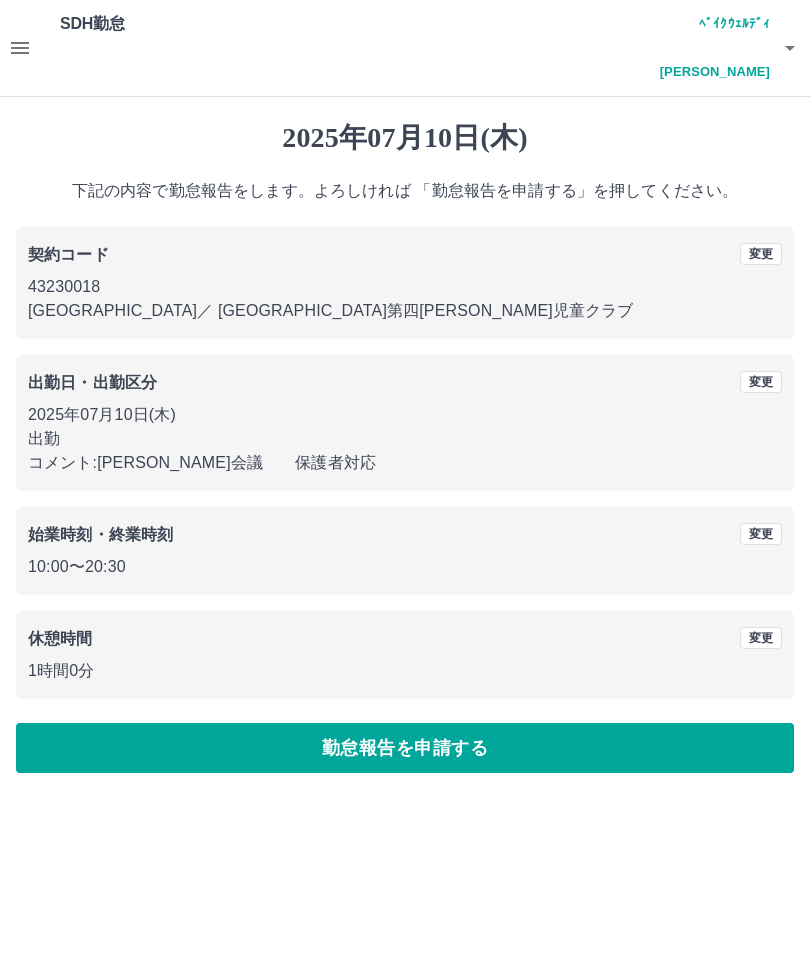 click on "勤怠報告を申請する" at bounding box center [405, 748] 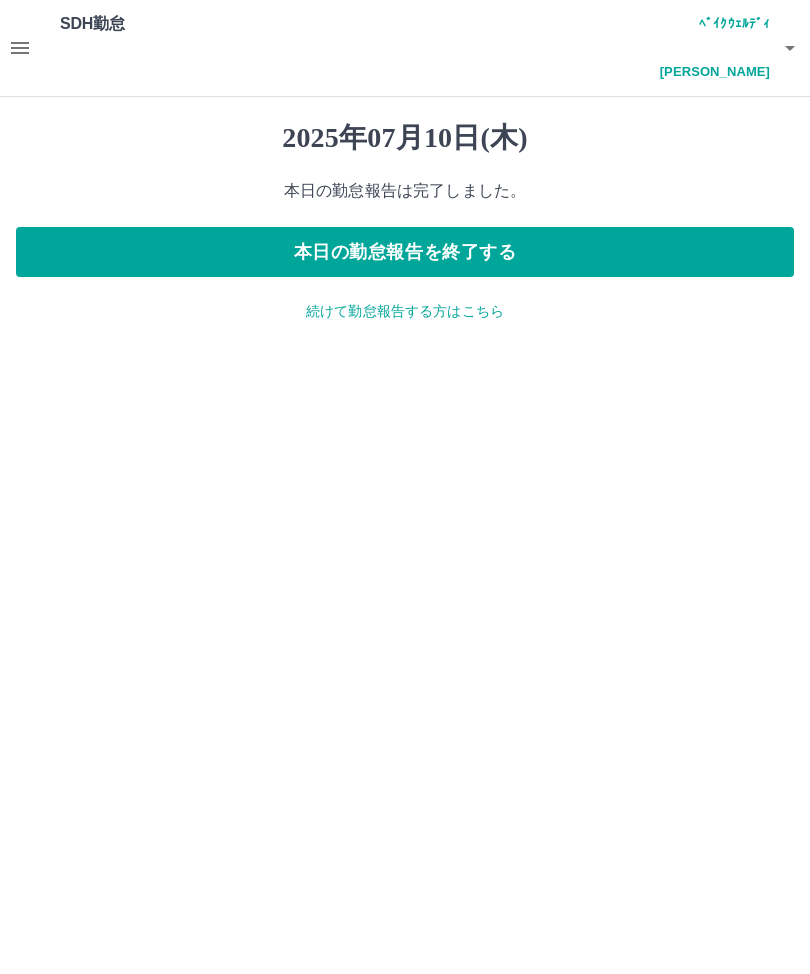 click 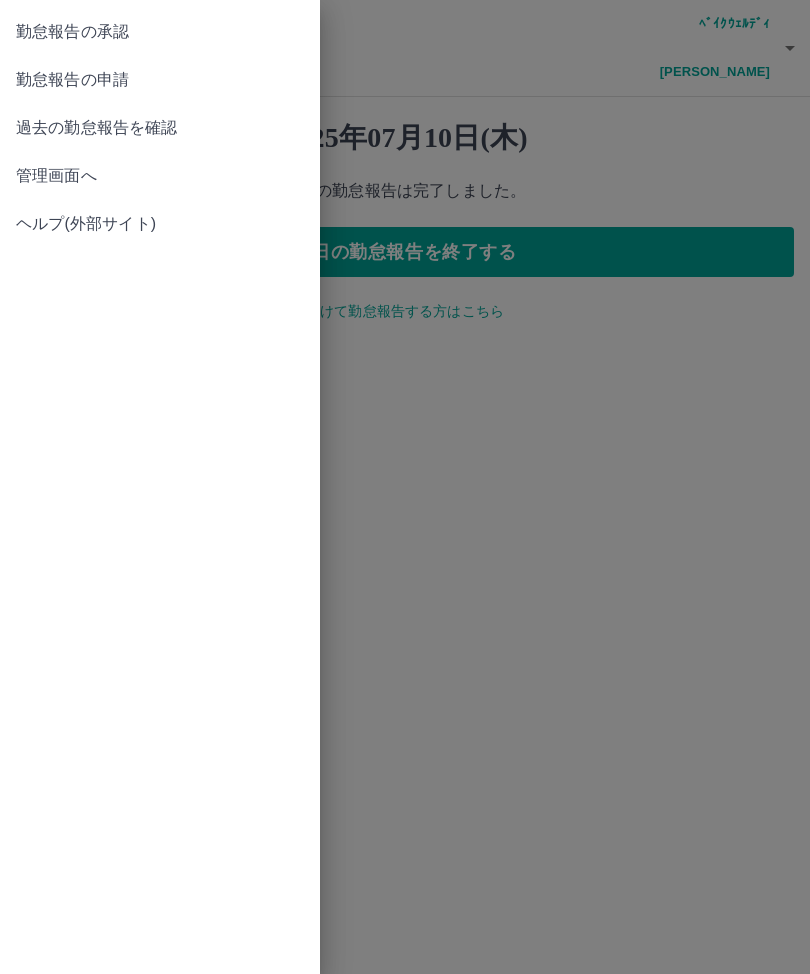 click on "勤怠報告の承認" at bounding box center [160, 32] 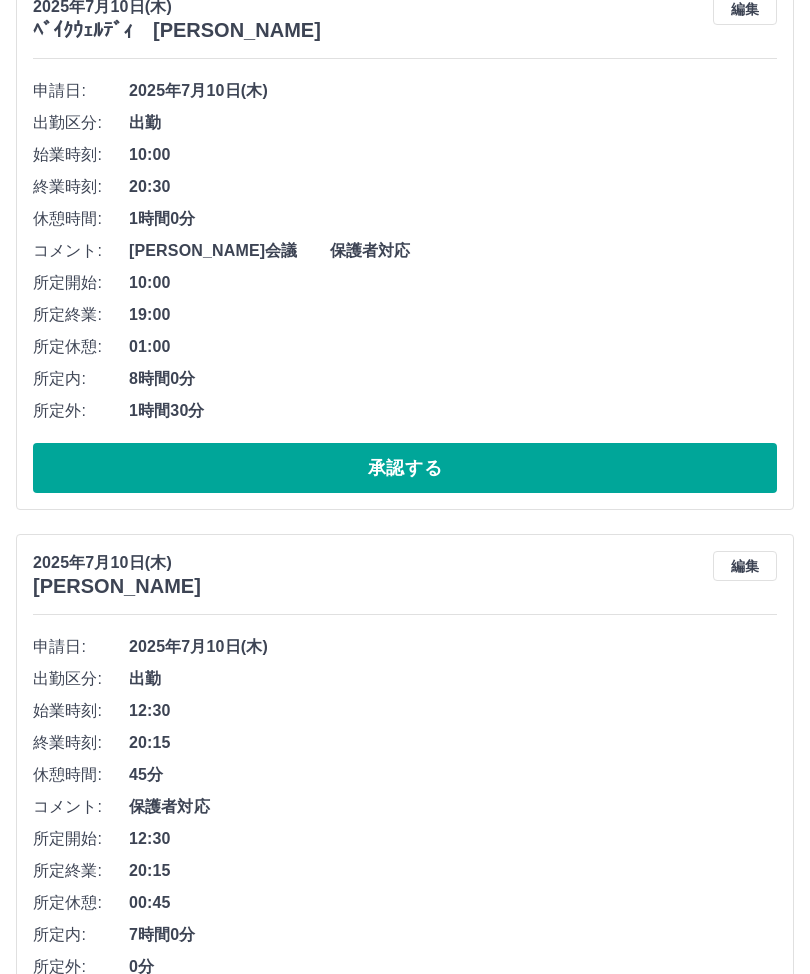 click on "承認する" at bounding box center (405, 1025) 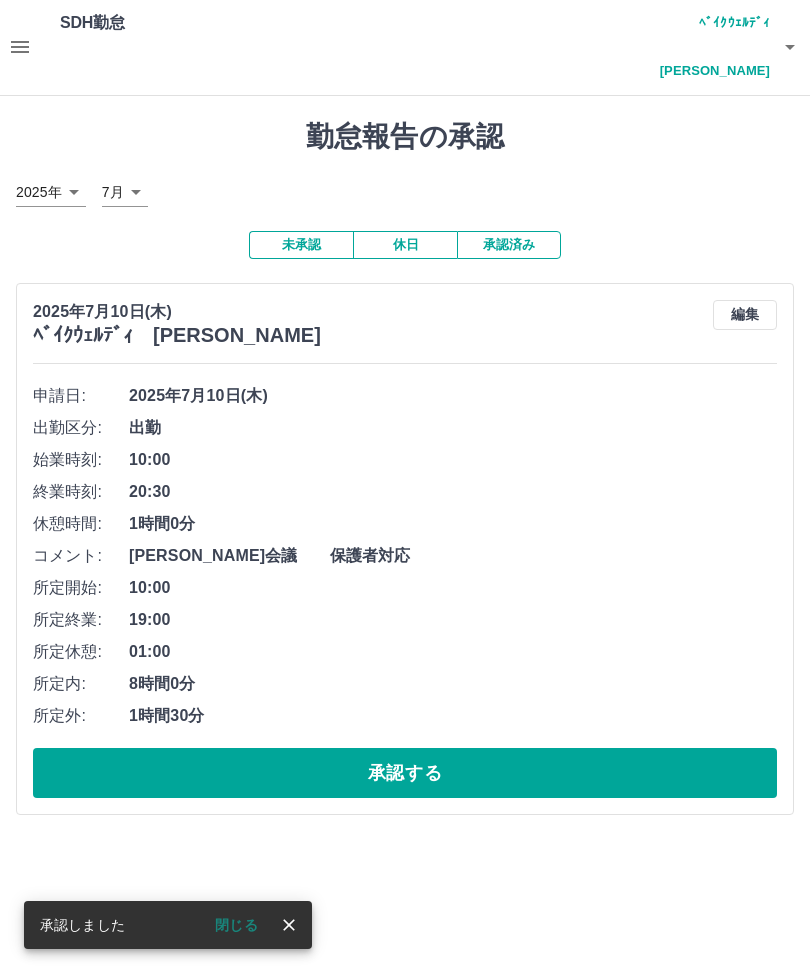 scroll, scrollTop: 0, scrollLeft: 0, axis: both 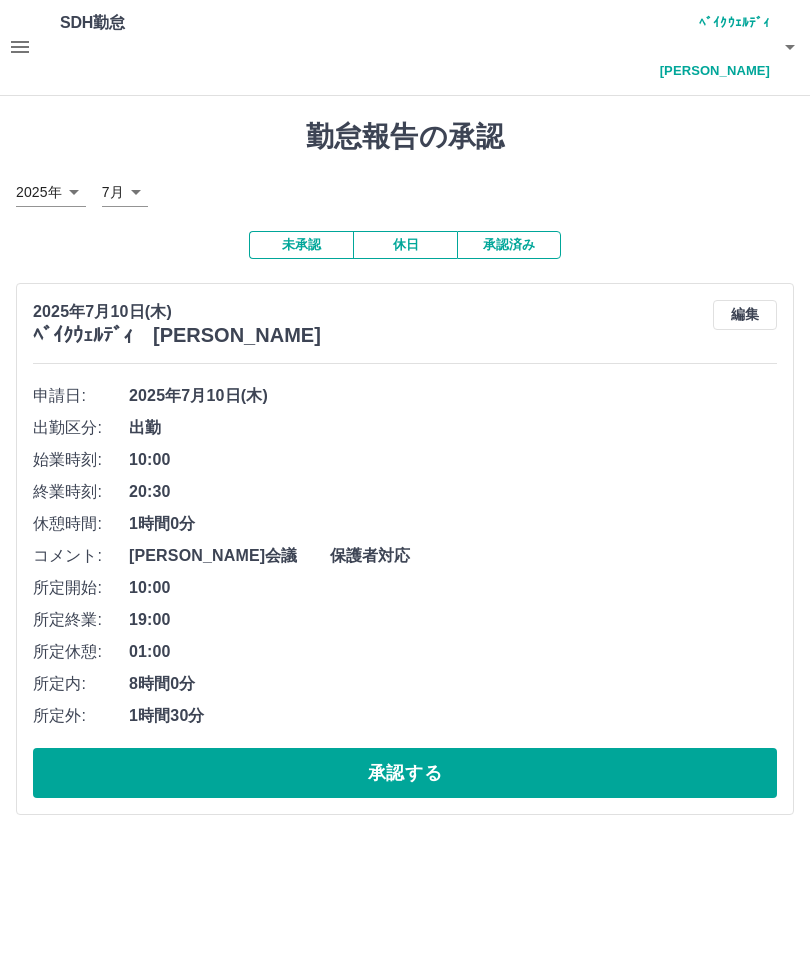 click on "承認する" at bounding box center [405, 774] 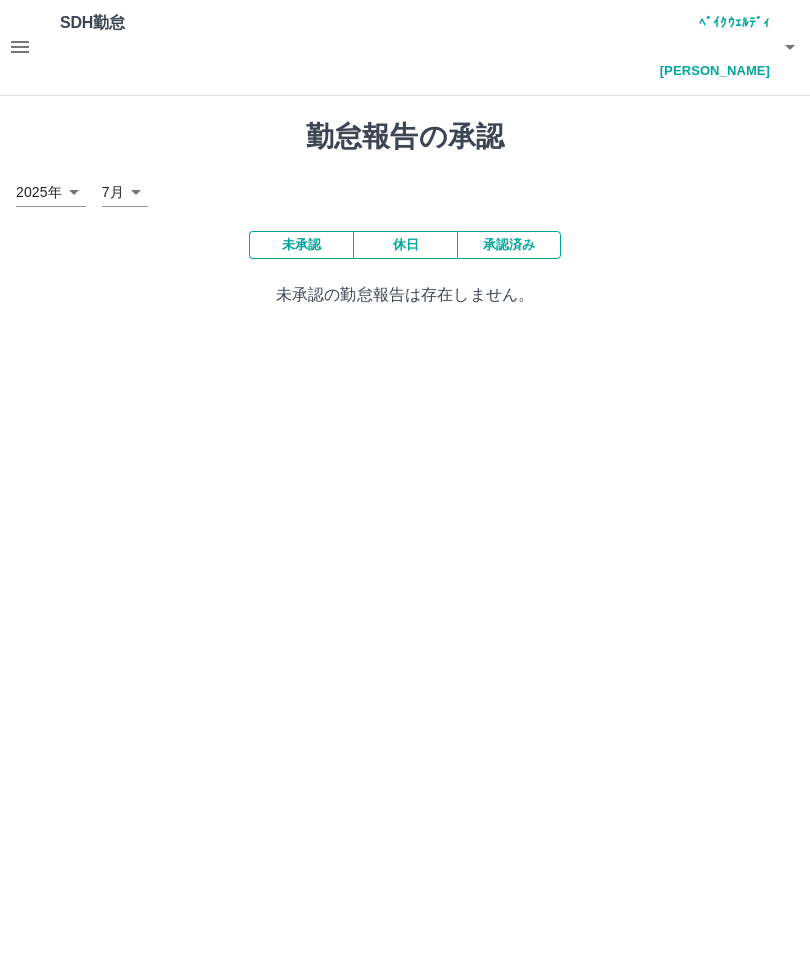 click on "ﾍﾞｲｸｳｪﾙﾃﾞｨ　いづみ" at bounding box center [710, 48] 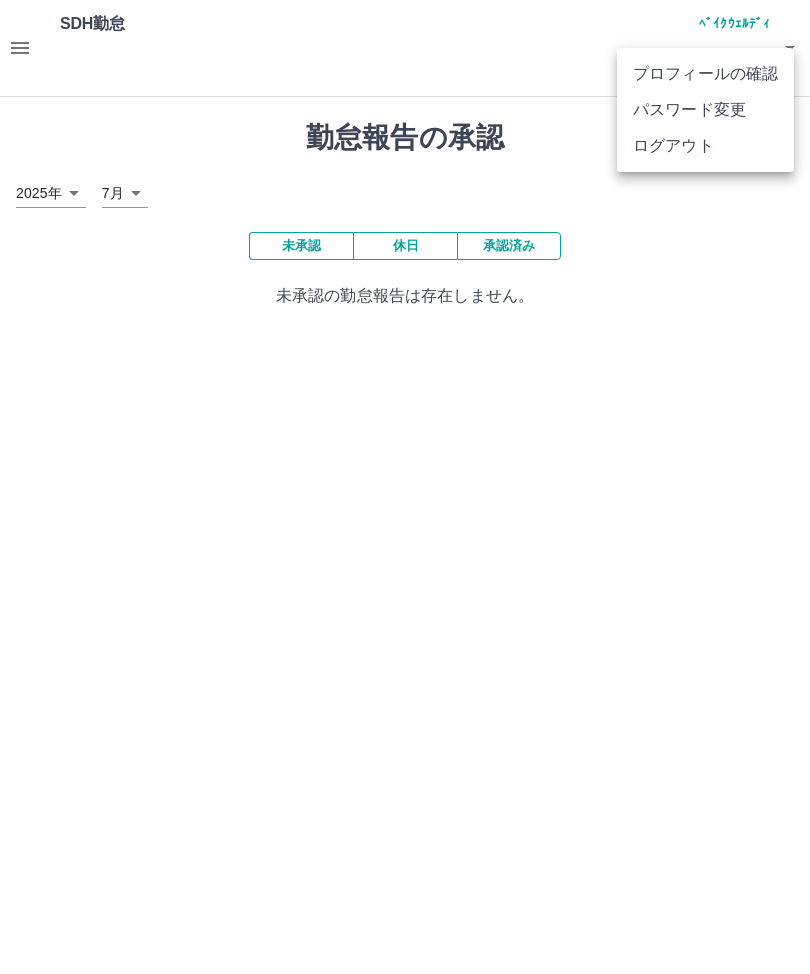 click on "ログアウト" at bounding box center [705, 146] 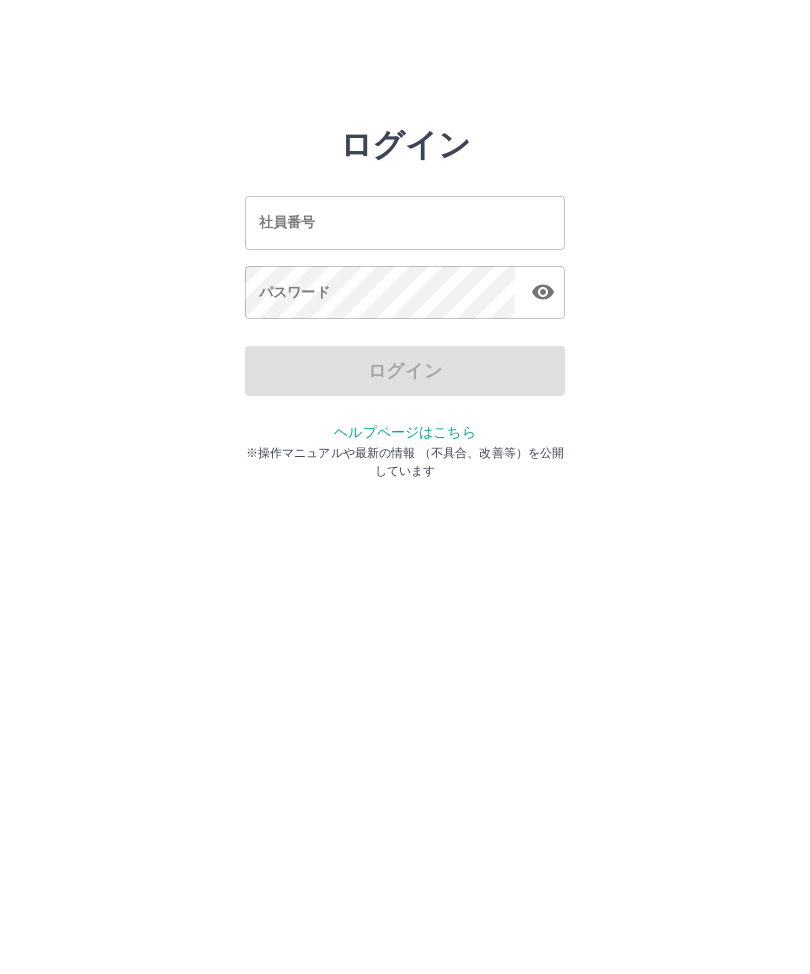 scroll, scrollTop: 0, scrollLeft: 0, axis: both 